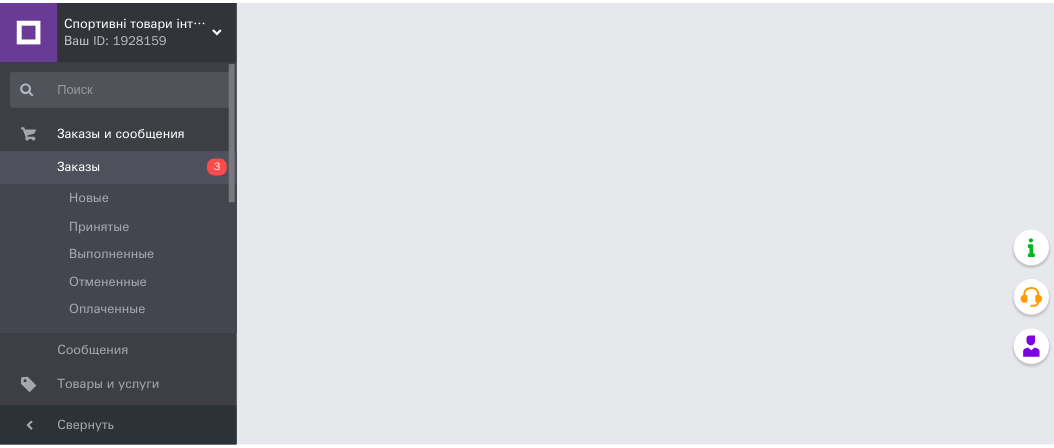 scroll, scrollTop: 0, scrollLeft: 0, axis: both 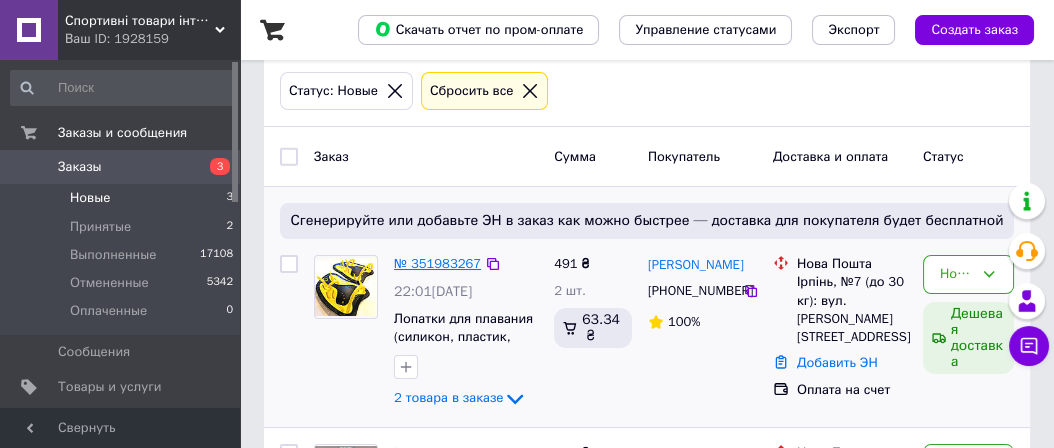 click on "№ 351983267" at bounding box center (437, 263) 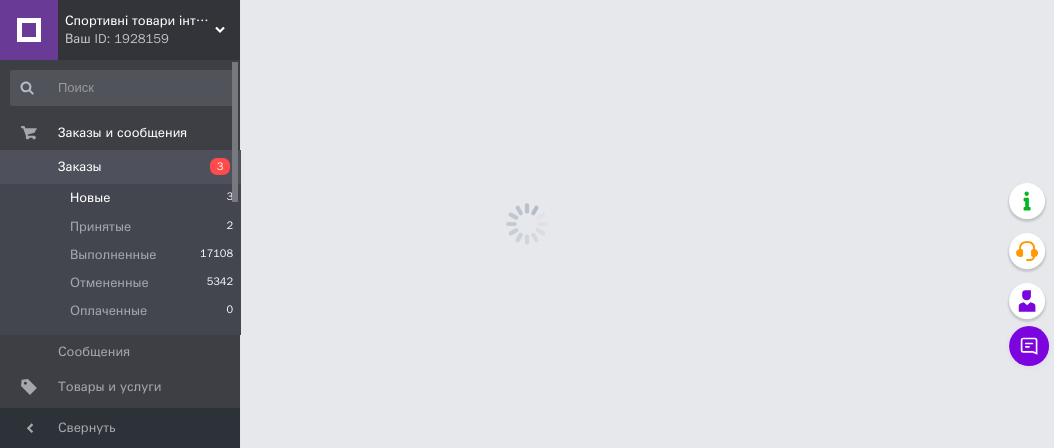 scroll, scrollTop: 0, scrollLeft: 0, axis: both 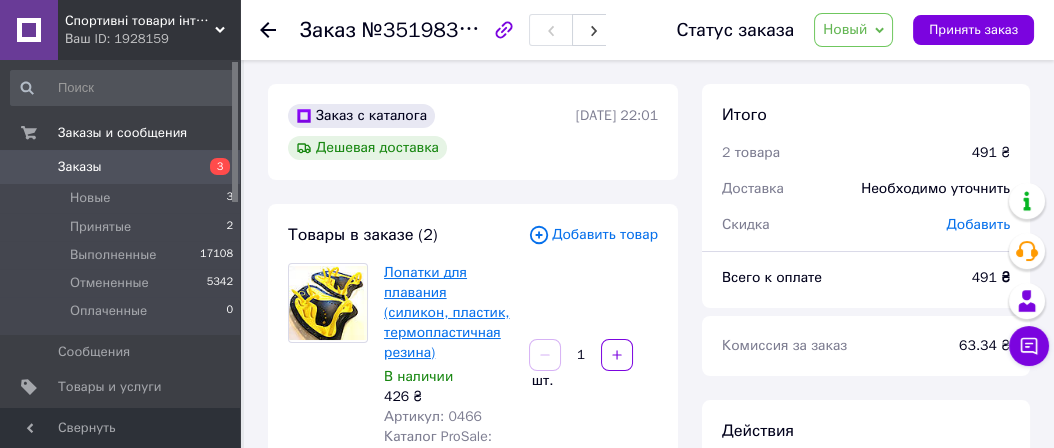click on "Лопатки для плавания (силикон, пластик, термопластичная резина)" at bounding box center [446, 312] 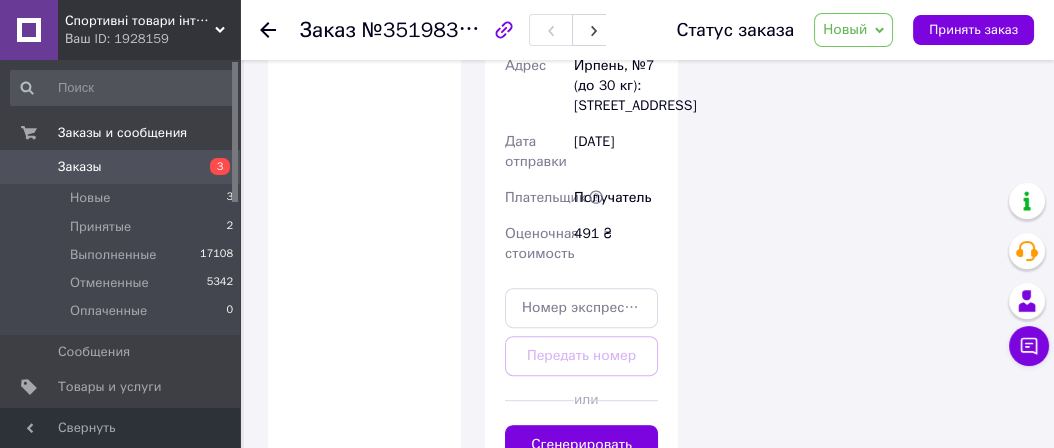 scroll, scrollTop: 1599, scrollLeft: 0, axis: vertical 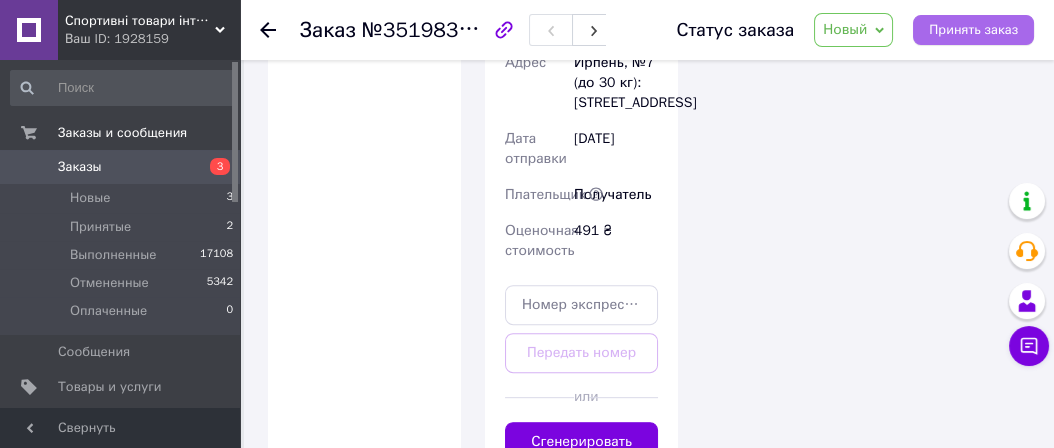 click on "Принять заказ" at bounding box center [973, 30] 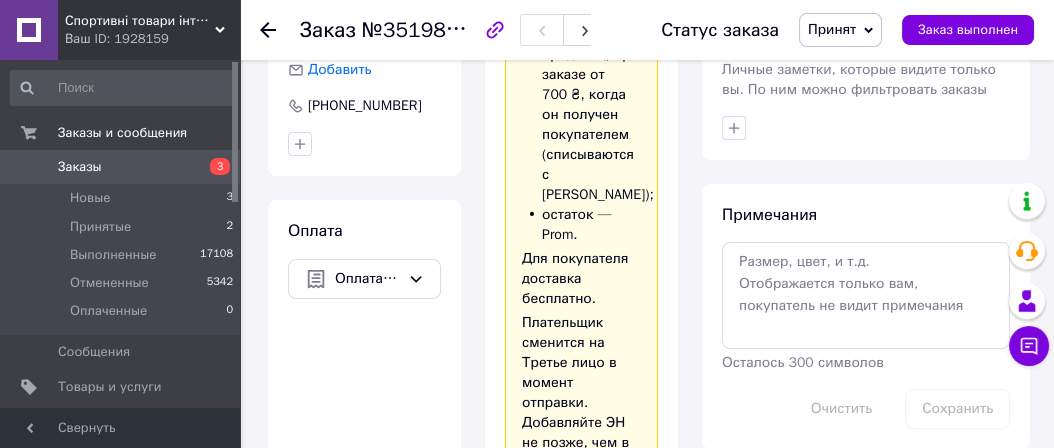 scroll, scrollTop: 899, scrollLeft: 0, axis: vertical 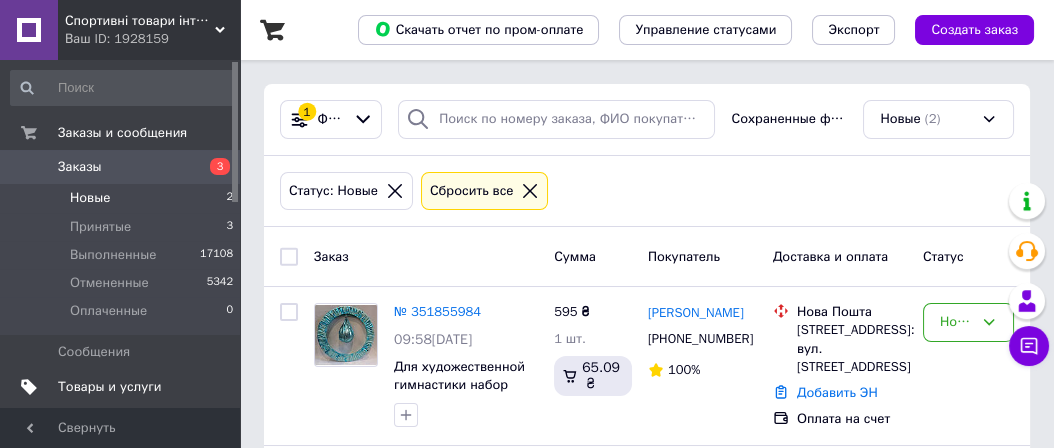 click on "Товары и услуги" at bounding box center (110, 387) 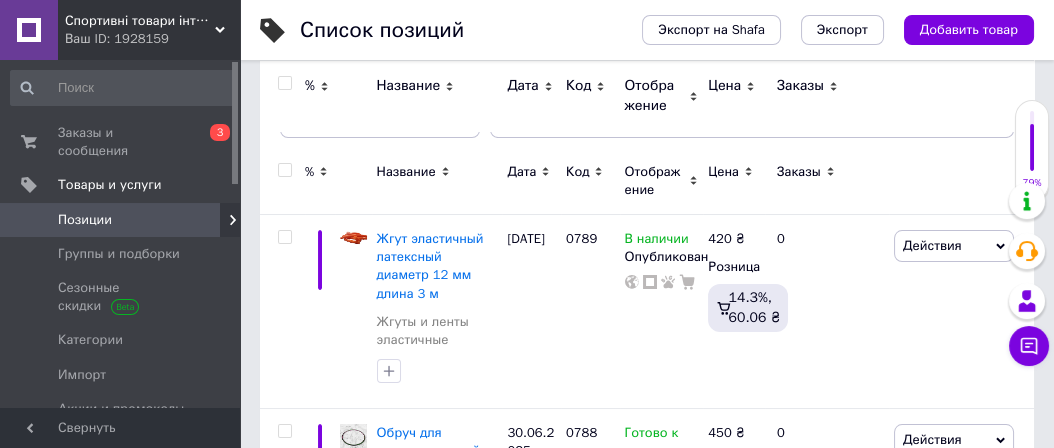 scroll, scrollTop: 0, scrollLeft: 0, axis: both 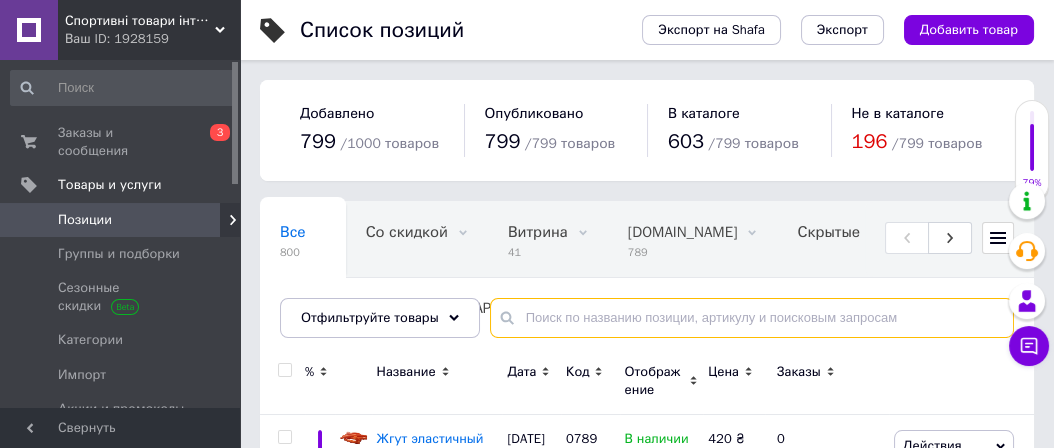 click at bounding box center [752, 318] 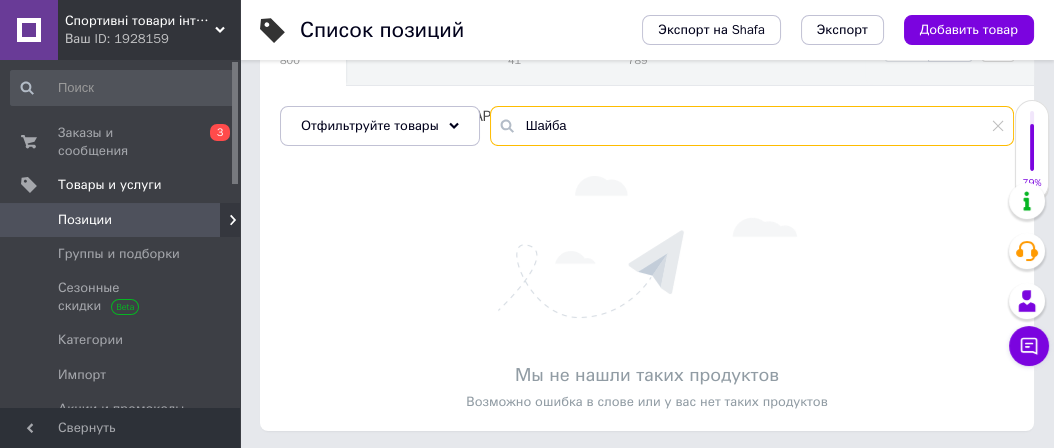 scroll, scrollTop: 193, scrollLeft: 0, axis: vertical 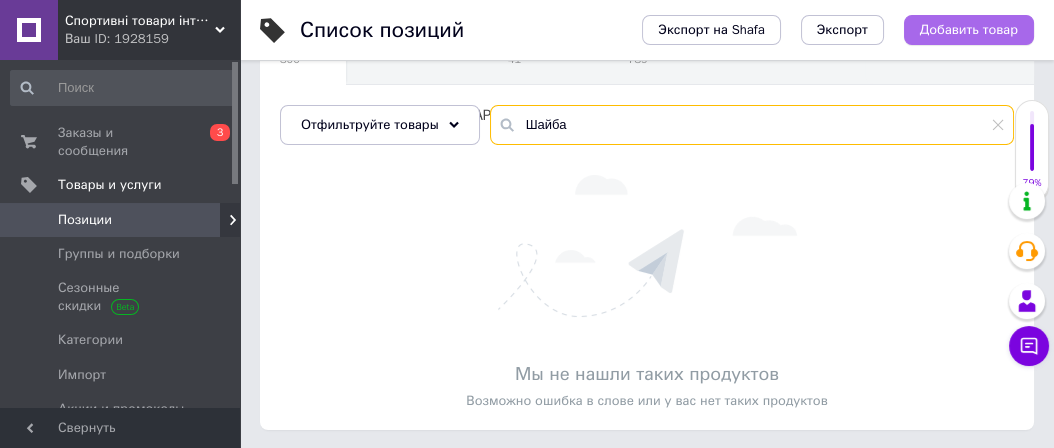 type on "Шайба" 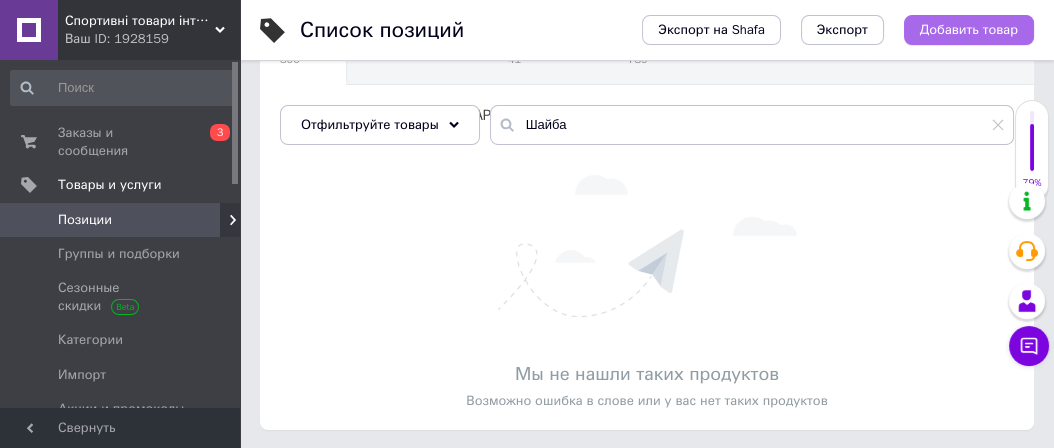click on "Добавить товар" at bounding box center [969, 30] 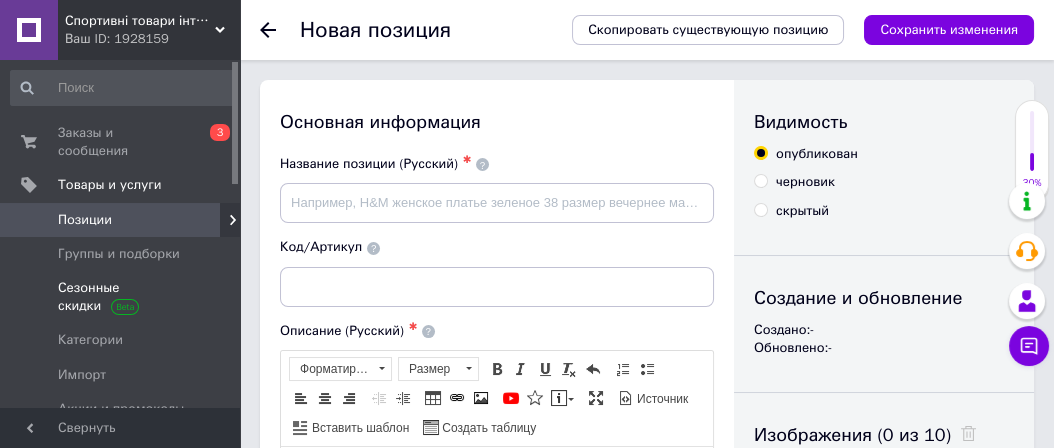 scroll, scrollTop: 0, scrollLeft: 0, axis: both 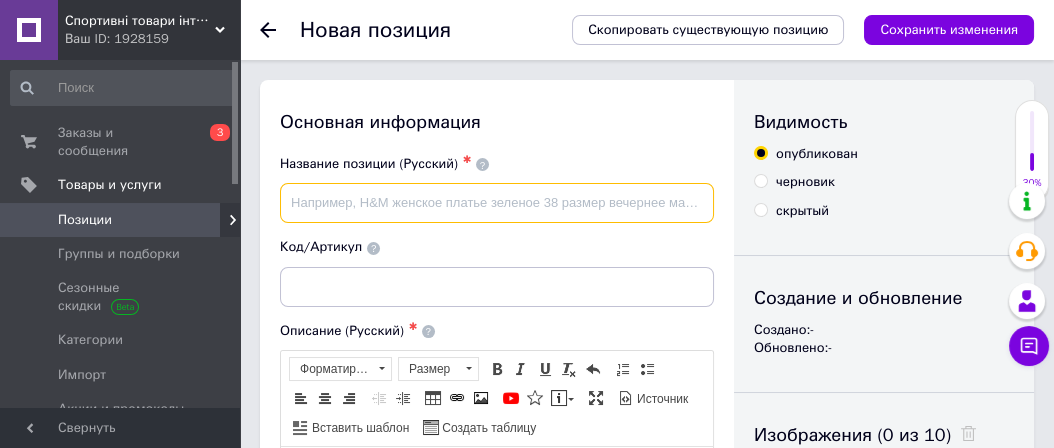 click at bounding box center (497, 203) 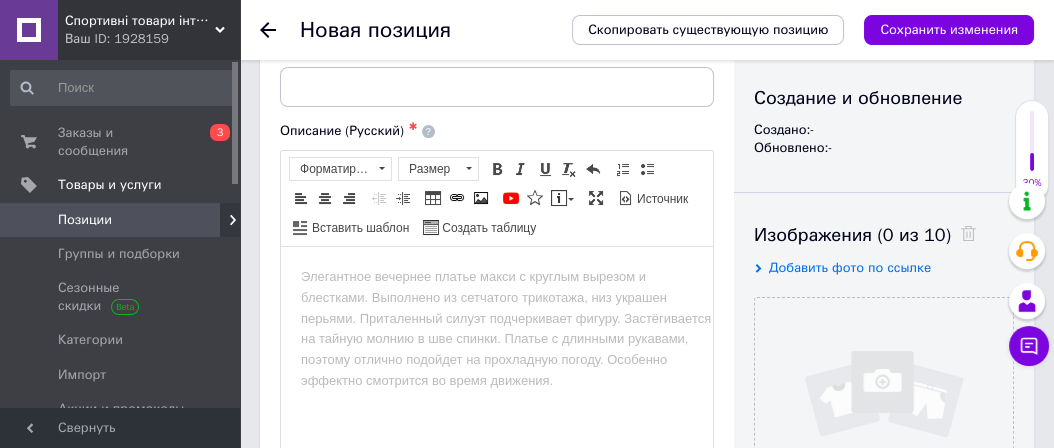 scroll, scrollTop: 0, scrollLeft: 0, axis: both 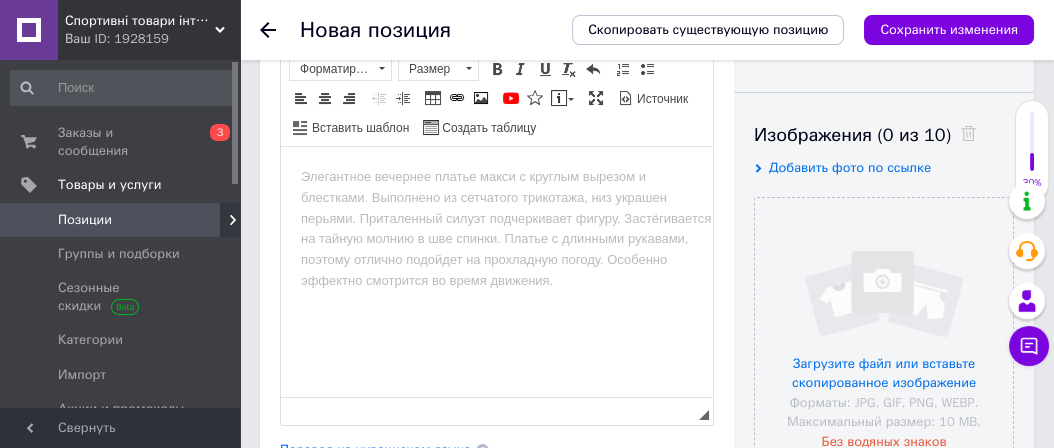 type on "Шайба хоккейная малая 6 * 1.8 см" 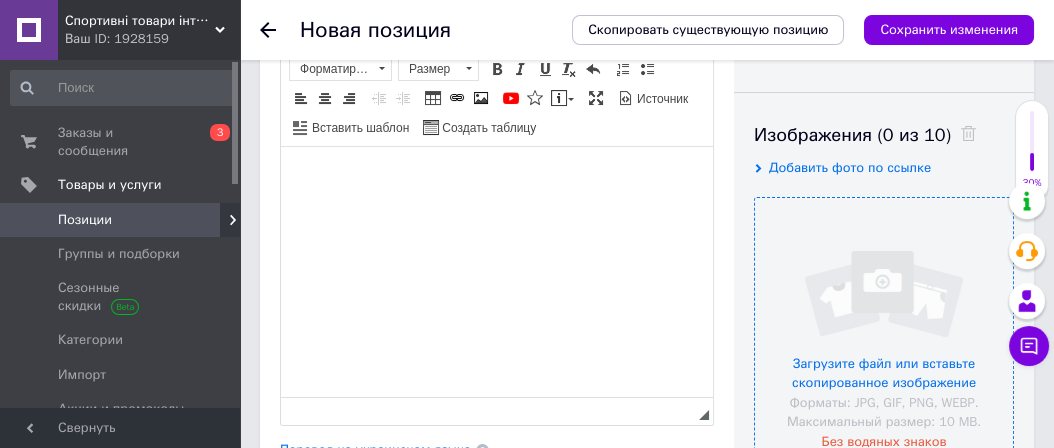 type 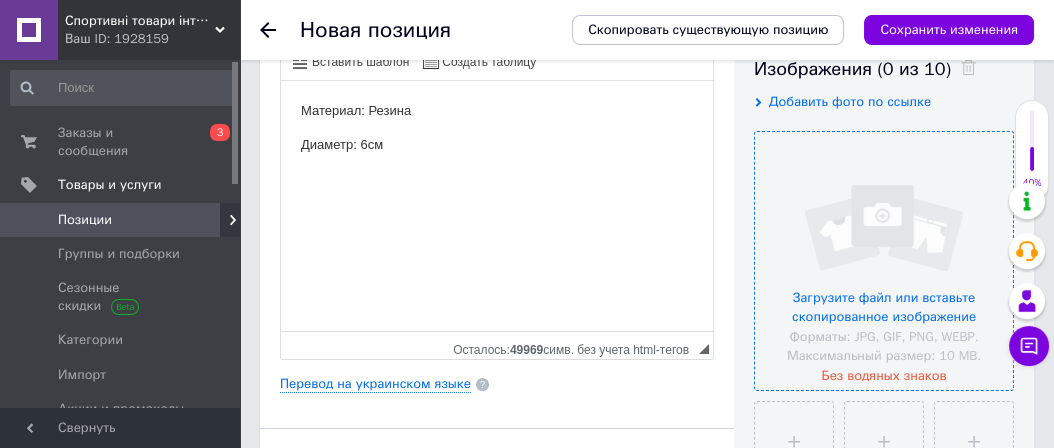 scroll, scrollTop: 400, scrollLeft: 0, axis: vertical 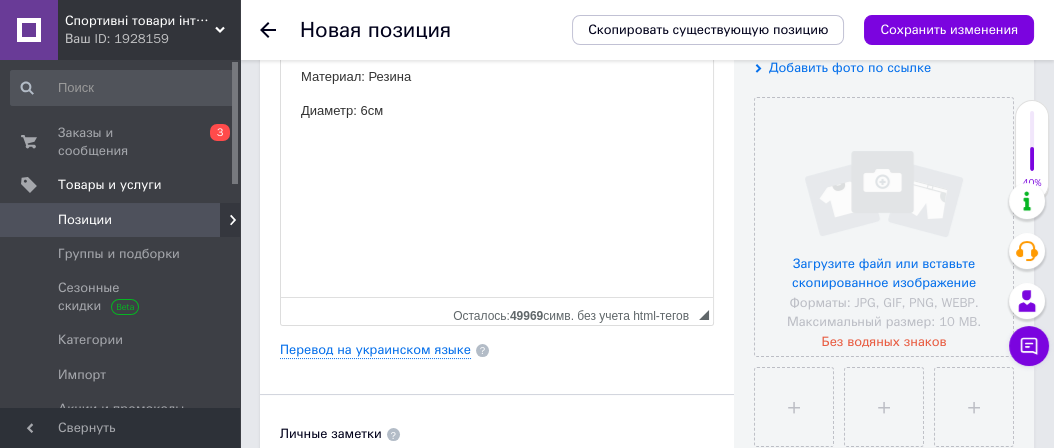 click on "Диаметр: 6см" at bounding box center [497, 110] 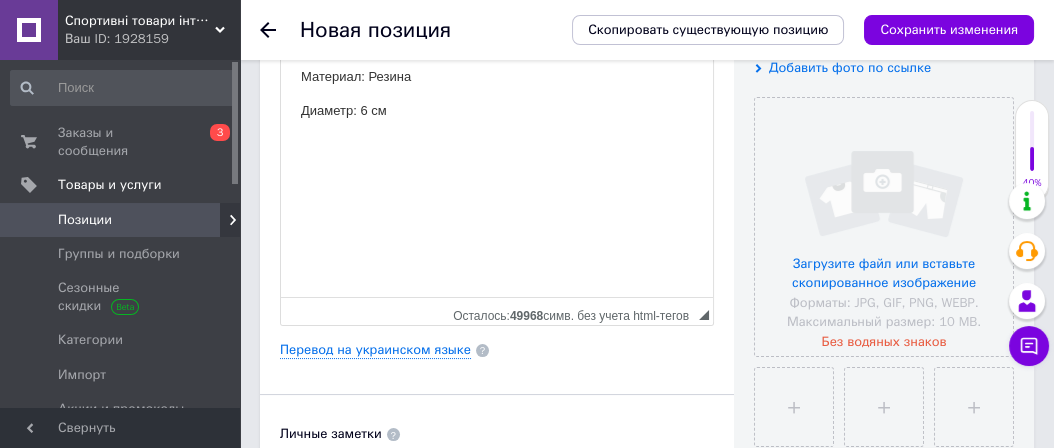 click on "Диаметр: 6 см" at bounding box center [497, 110] 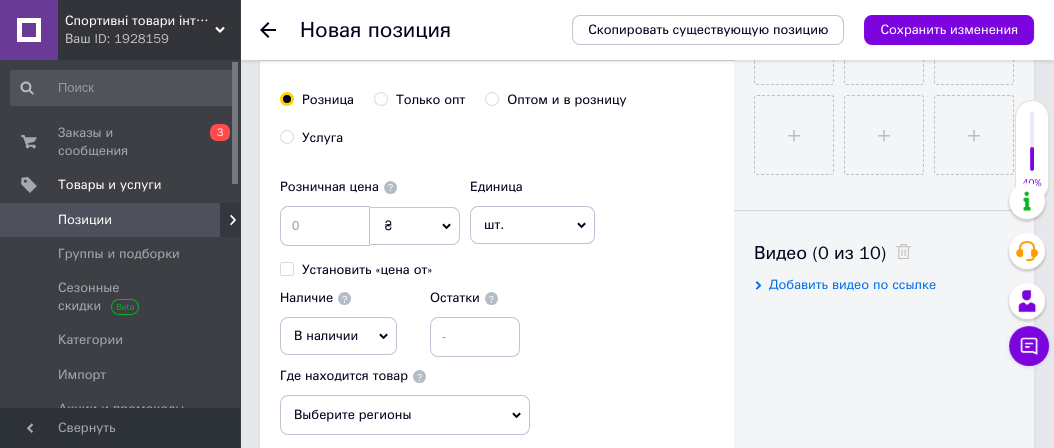 scroll, scrollTop: 900, scrollLeft: 0, axis: vertical 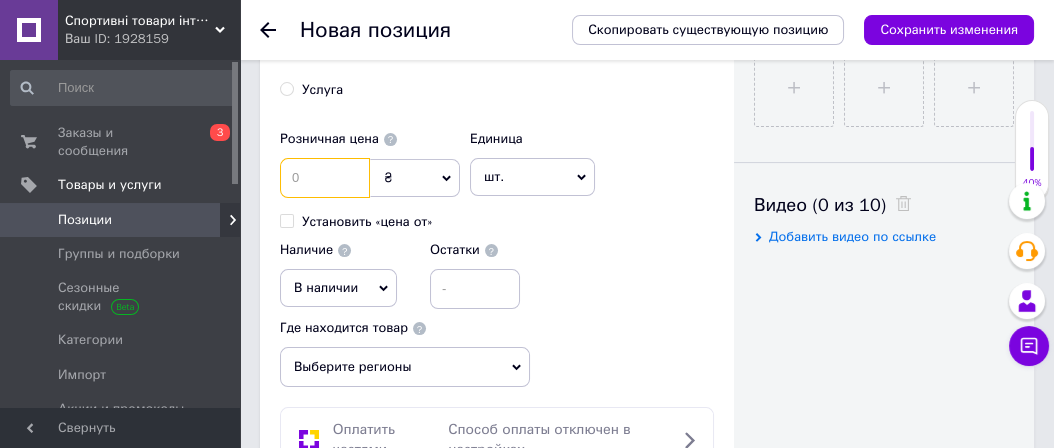 click at bounding box center (325, 178) 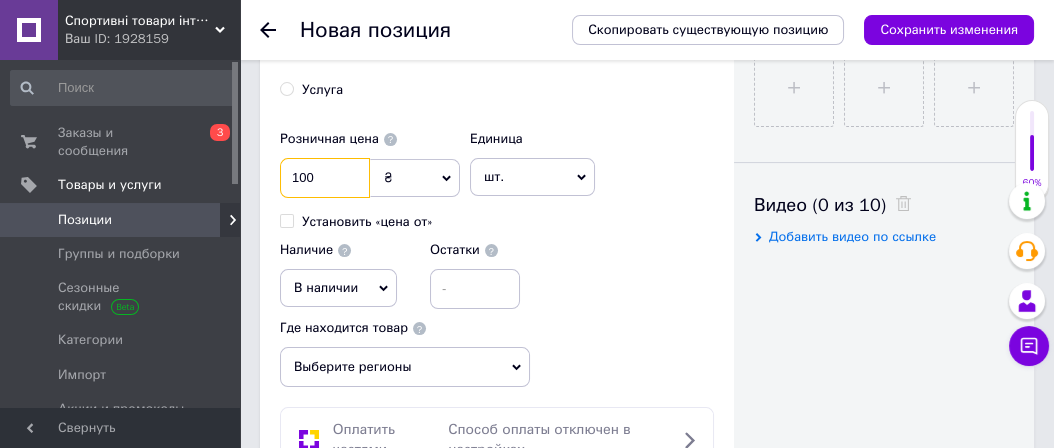 scroll, scrollTop: 1000, scrollLeft: 0, axis: vertical 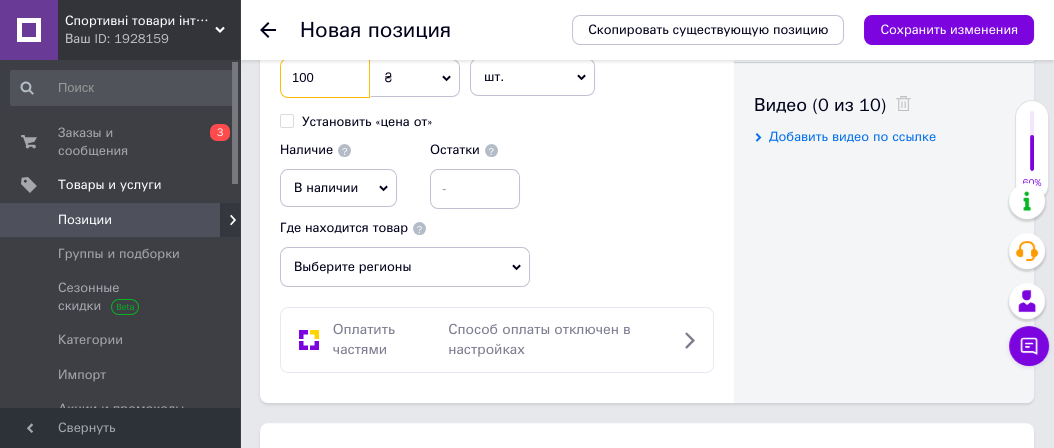 type on "100" 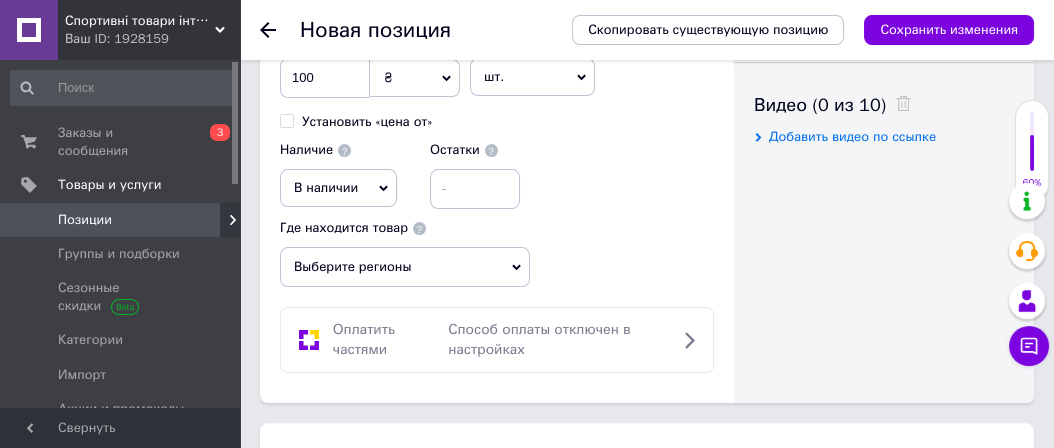 click 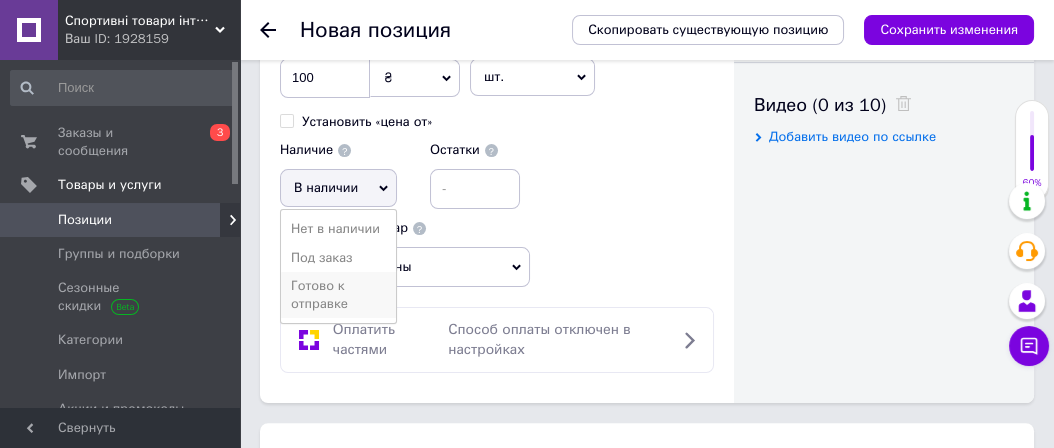 click on "Готово к отправке" at bounding box center (338, 295) 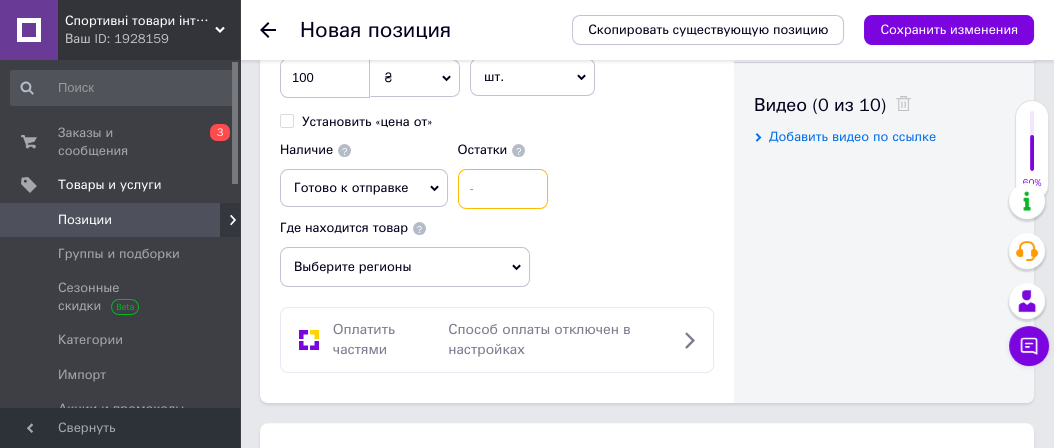 click at bounding box center [503, 189] 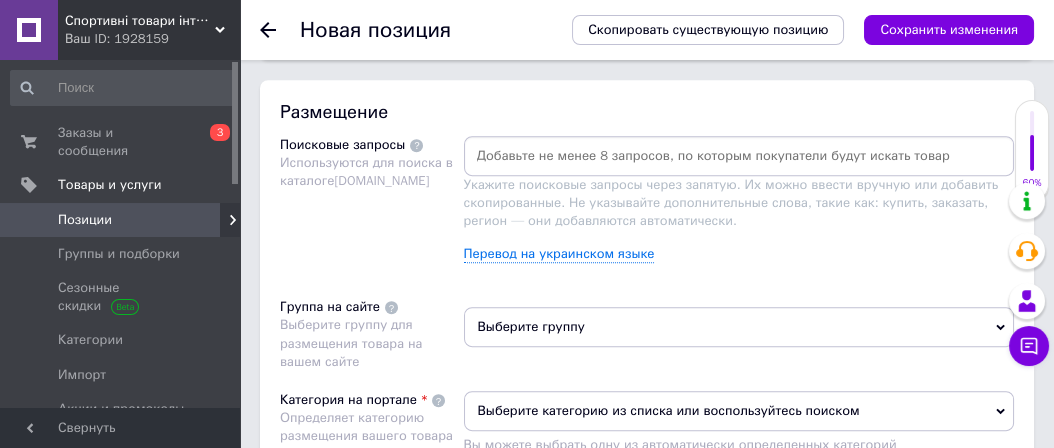 scroll, scrollTop: 1400, scrollLeft: 0, axis: vertical 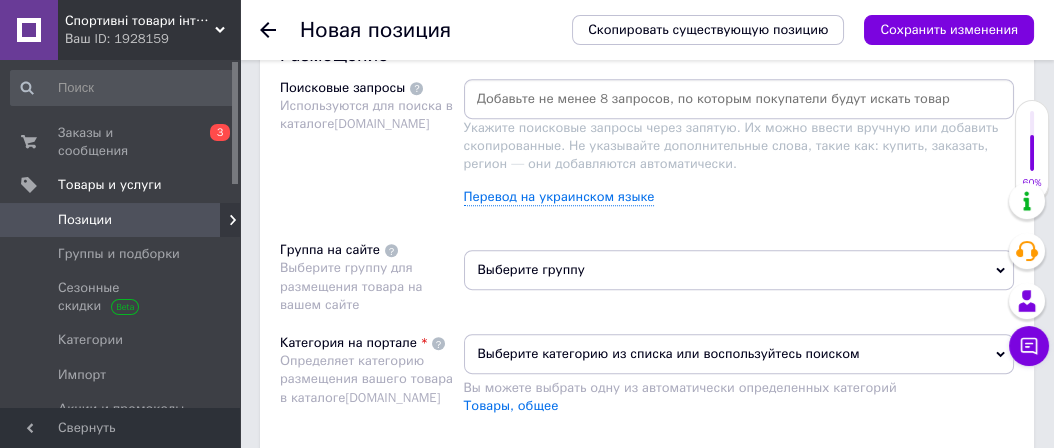 type on "7" 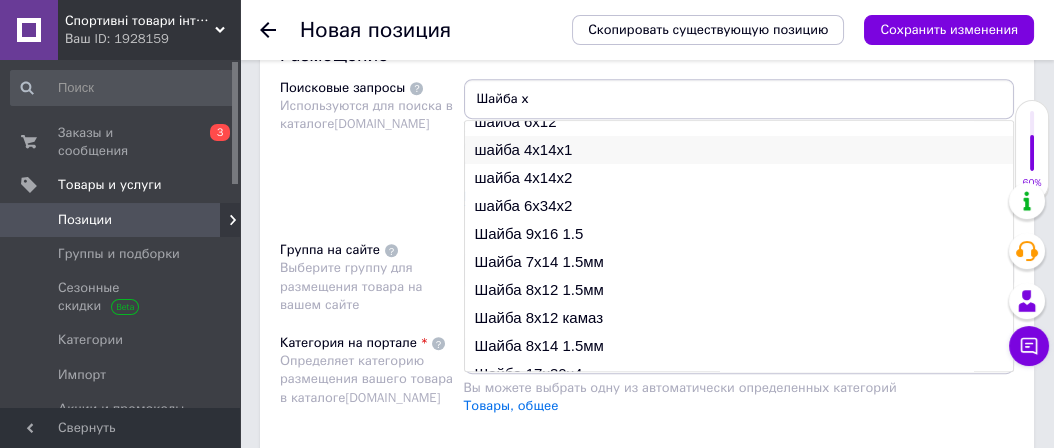 scroll, scrollTop: 0, scrollLeft: 0, axis: both 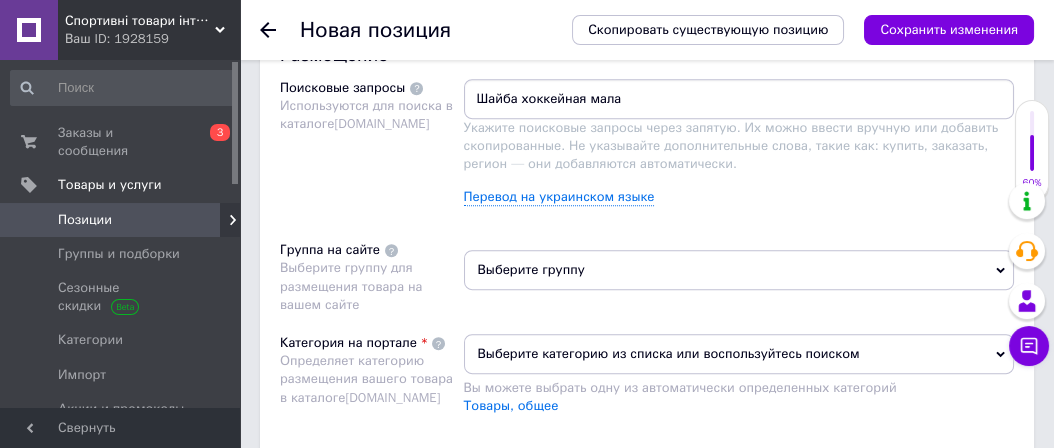 type on "Шайба хоккейная малая" 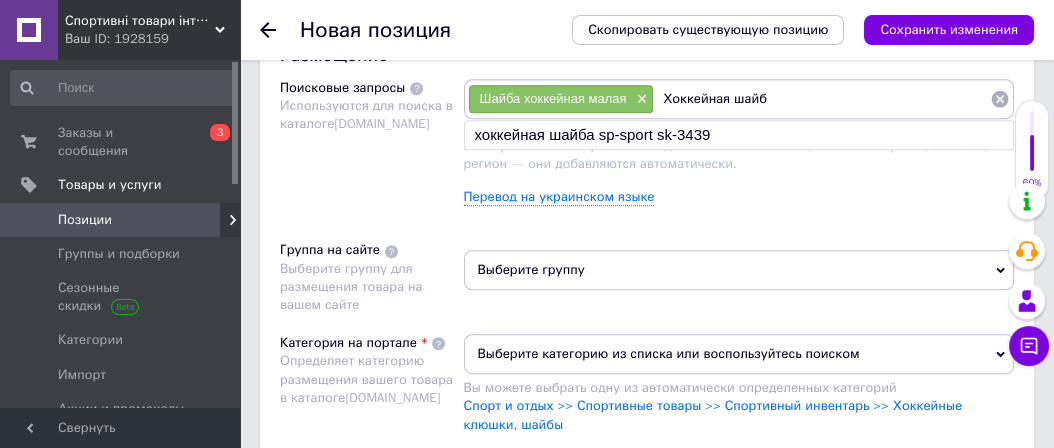 type on "Хоккейная шайба" 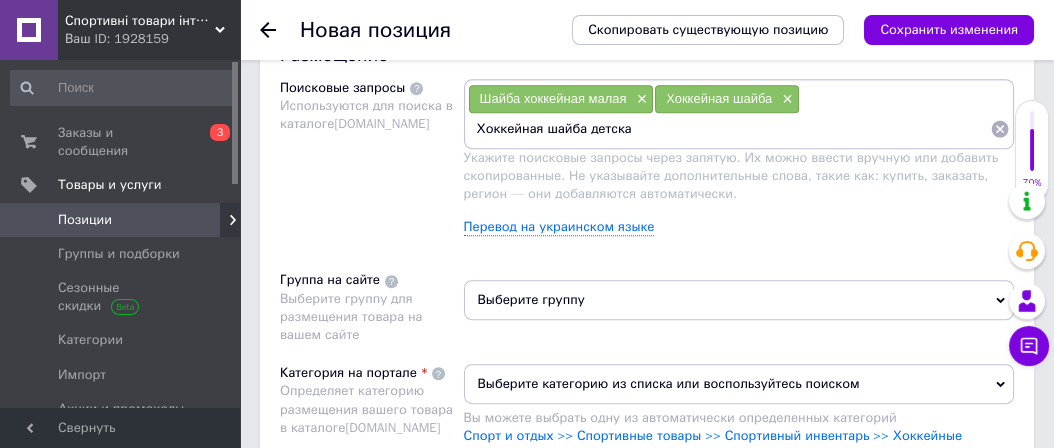 type on "Хоккейная шайба детская" 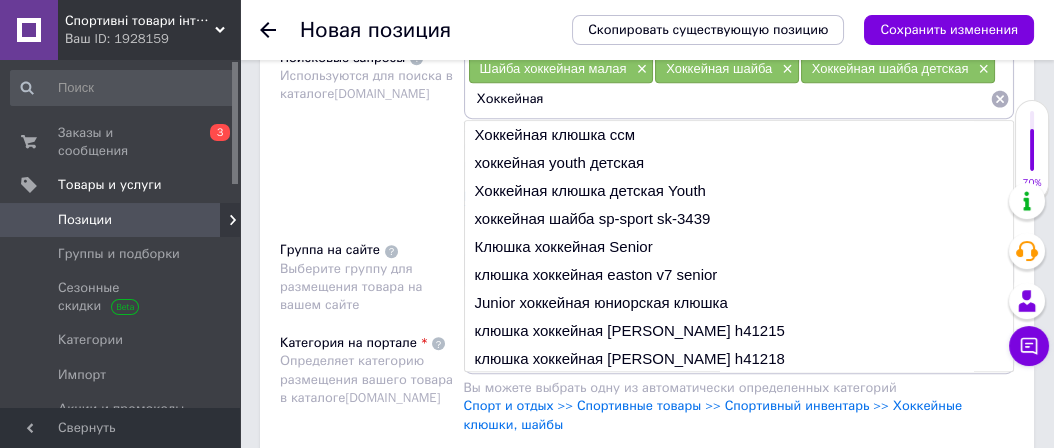 scroll, scrollTop: 1400, scrollLeft: 0, axis: vertical 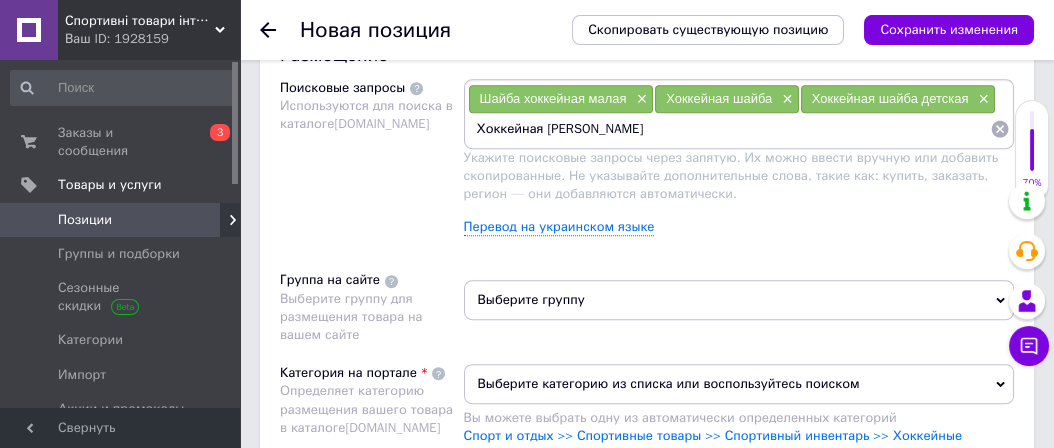 type on "Хоккейная шайба резиновая" 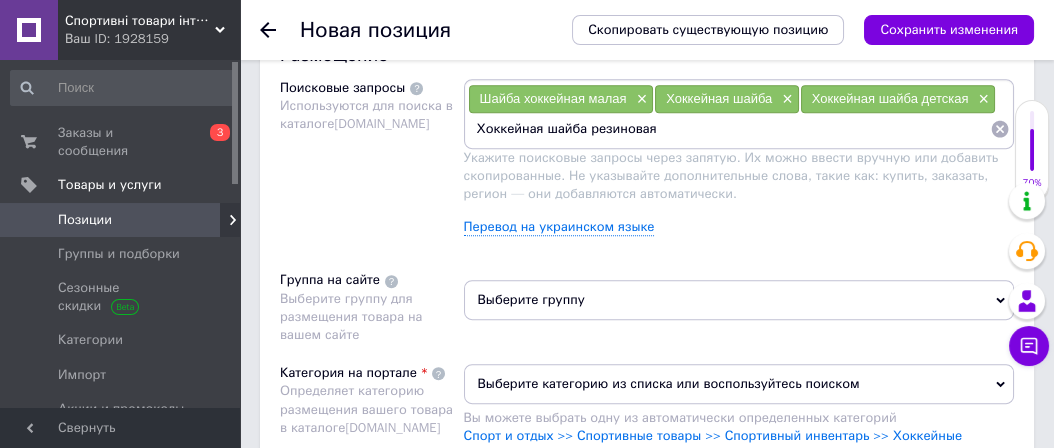 type 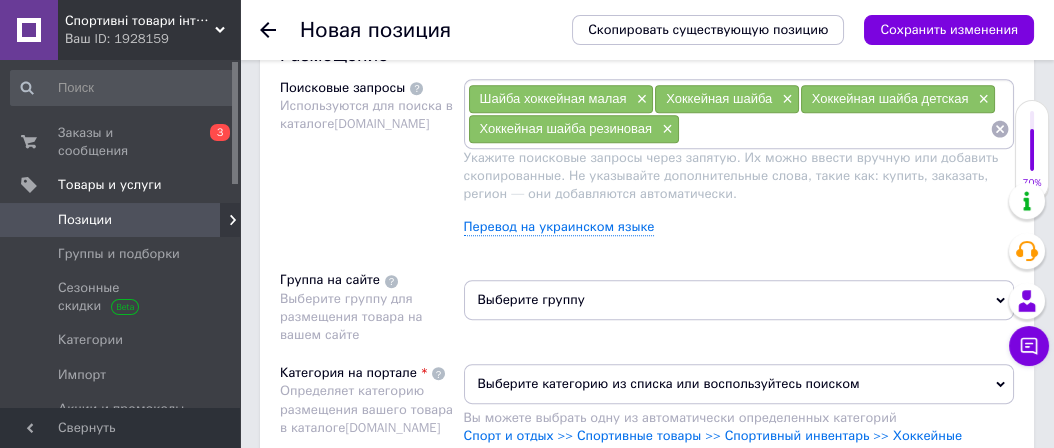 scroll, scrollTop: 1500, scrollLeft: 0, axis: vertical 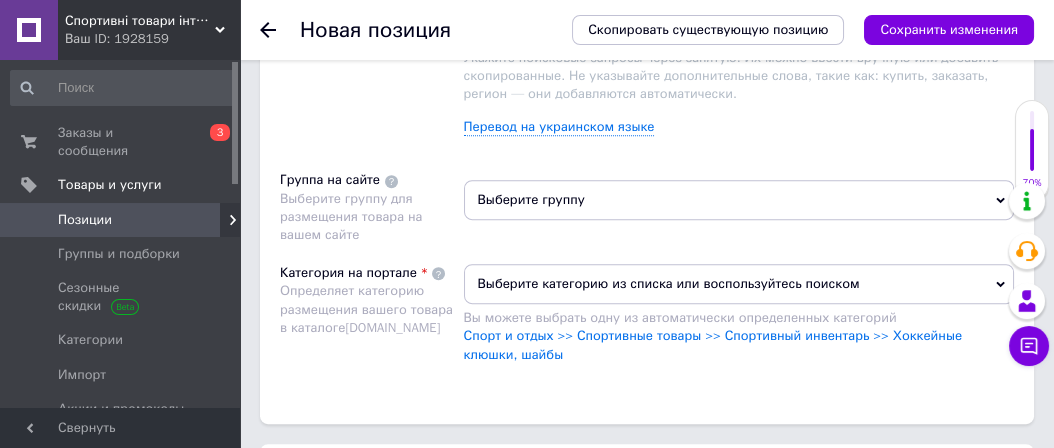 click on "Выберите группу" at bounding box center (739, 200) 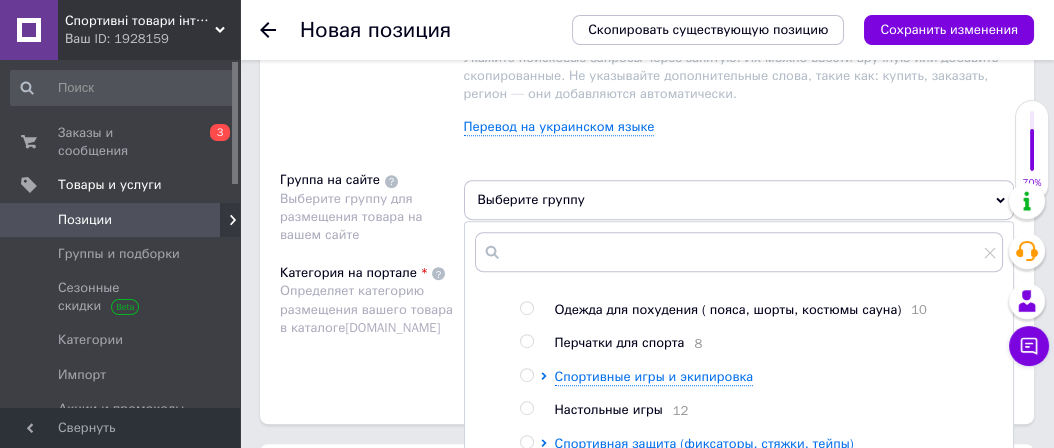 scroll, scrollTop: 200, scrollLeft: 0, axis: vertical 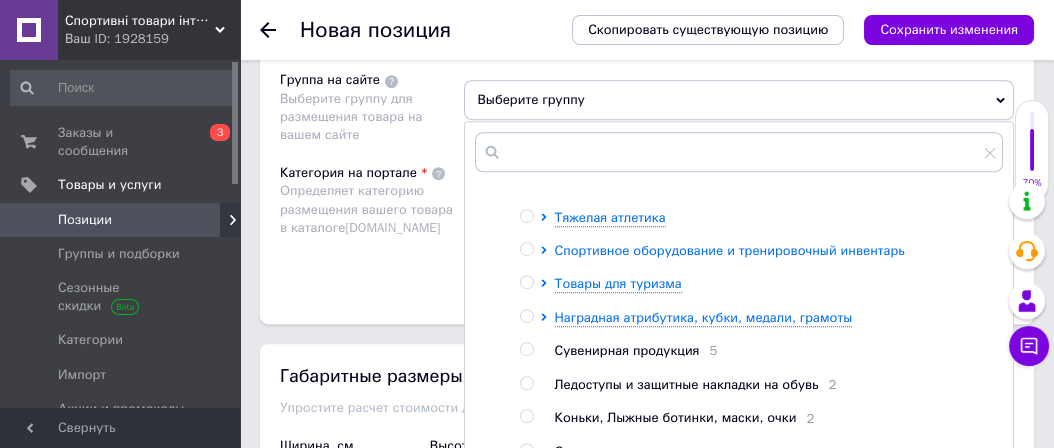 click on "Спортивное оборудование и тренировочный инвентарь" at bounding box center (730, 250) 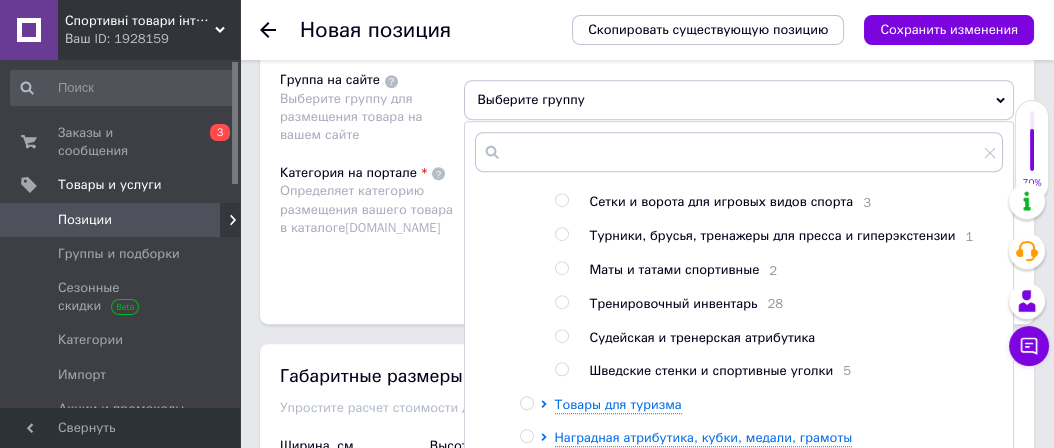 scroll, scrollTop: 566, scrollLeft: 0, axis: vertical 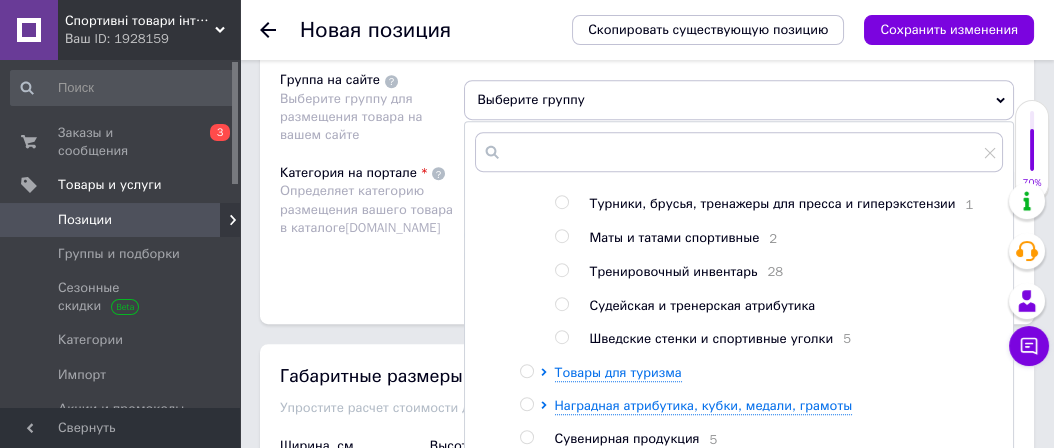 click at bounding box center (561, 270) 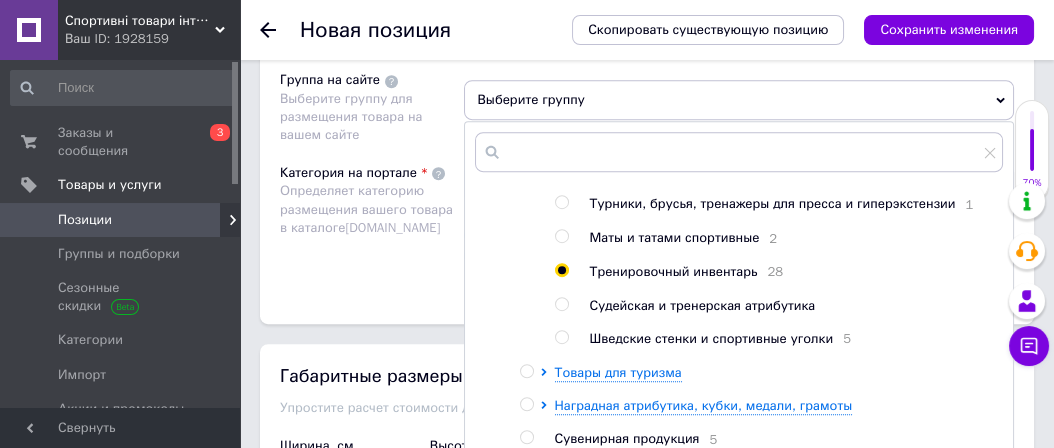 radio on "true" 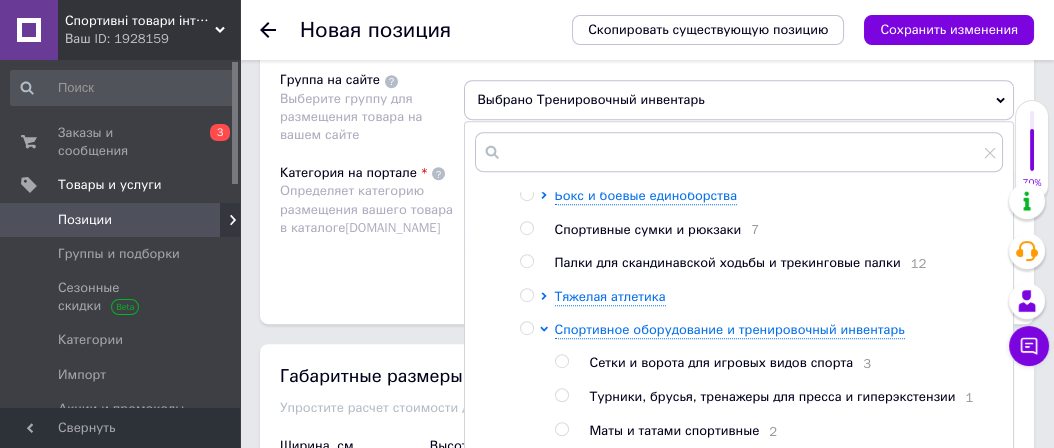 scroll, scrollTop: 366, scrollLeft: 0, axis: vertical 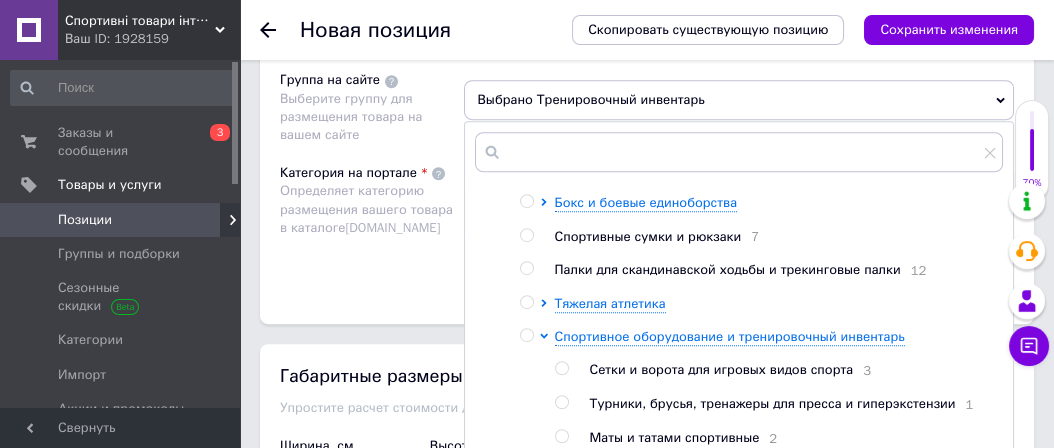 click at bounding box center [561, 368] 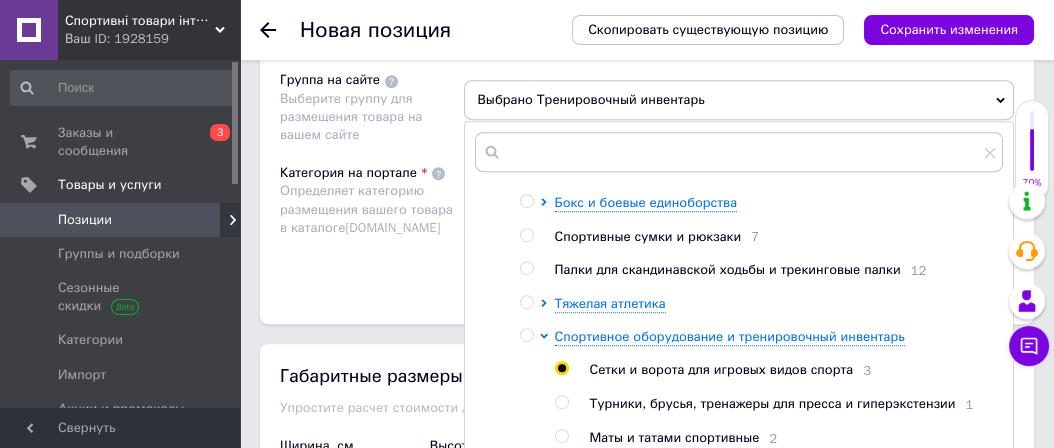 radio on "true" 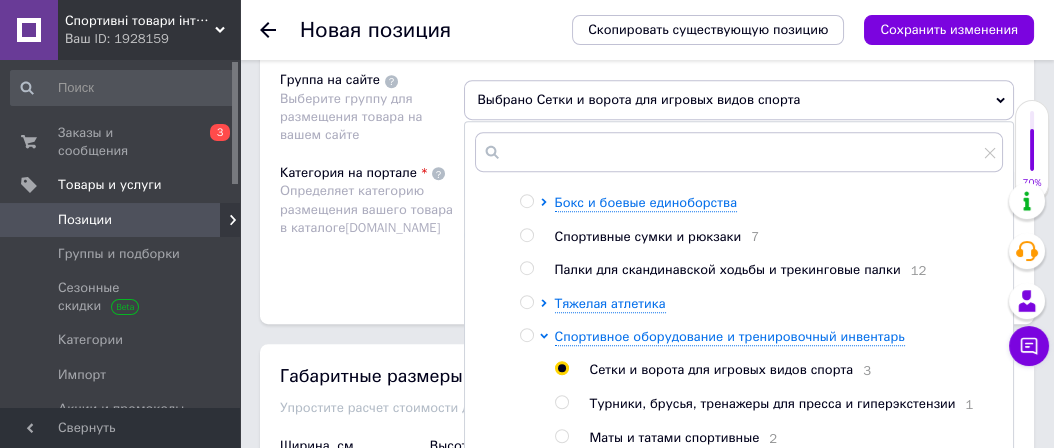 click on "Размещение Поисковые запросы Используются для поиска в каталоге  [DOMAIN_NAME] Шайба хоккейная малая × Хоккейная шайба × Хоккейная шайба детская × Хоккейная шайба резиновая × Укажите поисковые запросы через запятую.
Их можно ввести вручную или добавить скопированные.
Не указывайте дополнительные слова,
такие как: купить, заказать, регион — они добавляются автоматически. Перевод на украинском языке Группа на сайте Выберите группу для размещения товара на вашем сайте Выбрано Сетки и ворота для игровых видов спорта Корневая группа Все для плавания и аквафитнеса" at bounding box center [647, 73] 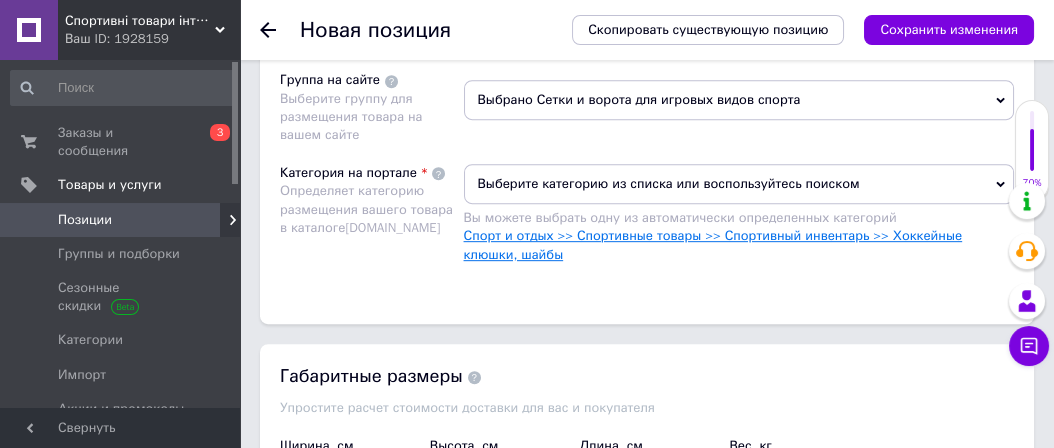 click on "Спорт и отдых >> Спортивные товары >> Спортивный инвентарь >> Хоккейные клюшки, шайбы" at bounding box center (713, 244) 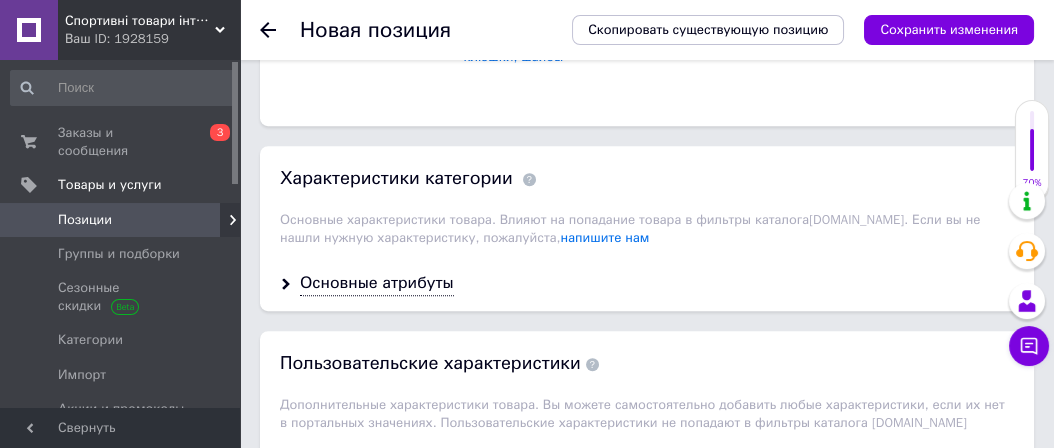 scroll, scrollTop: 1800, scrollLeft: 0, axis: vertical 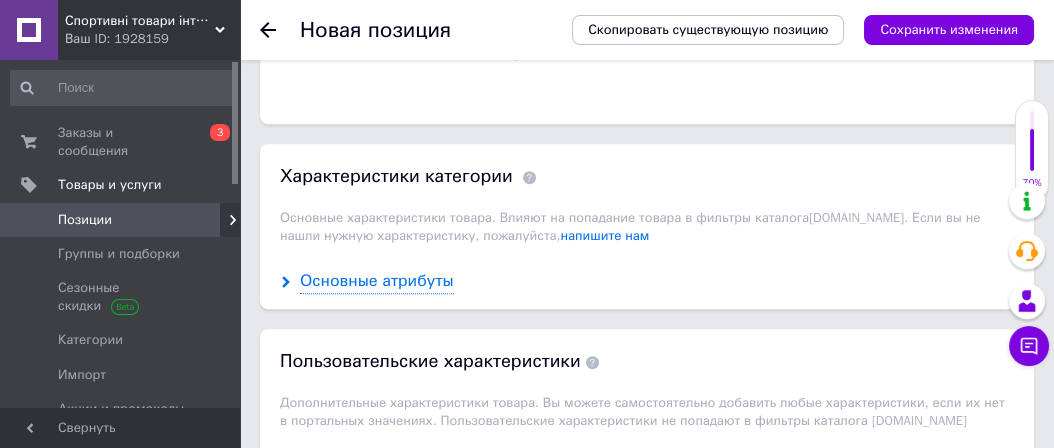 click on "Основные атрибуты" at bounding box center [377, 281] 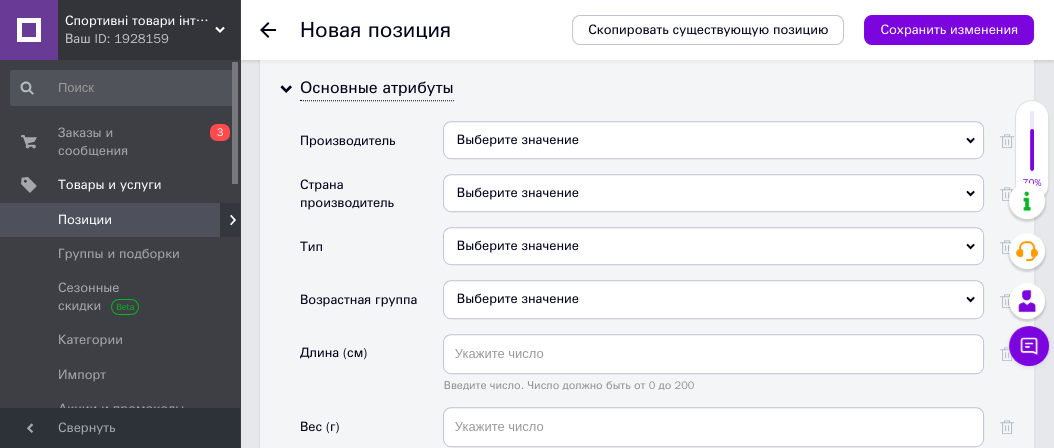 scroll, scrollTop: 2000, scrollLeft: 0, axis: vertical 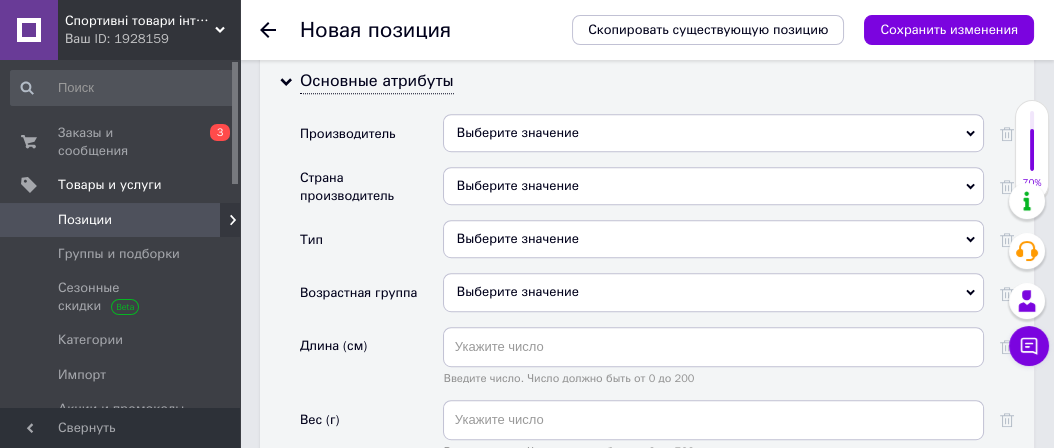 click on "Выберите значение" at bounding box center (713, 133) 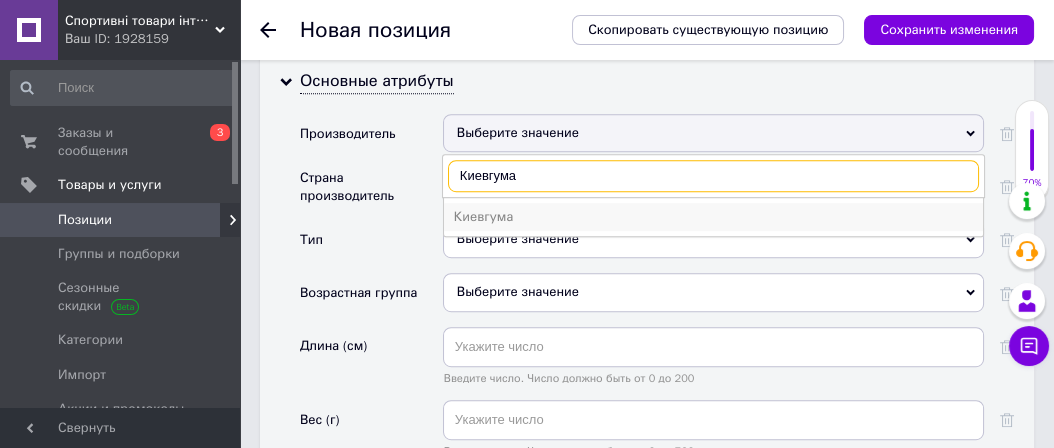 type on "Киевгума" 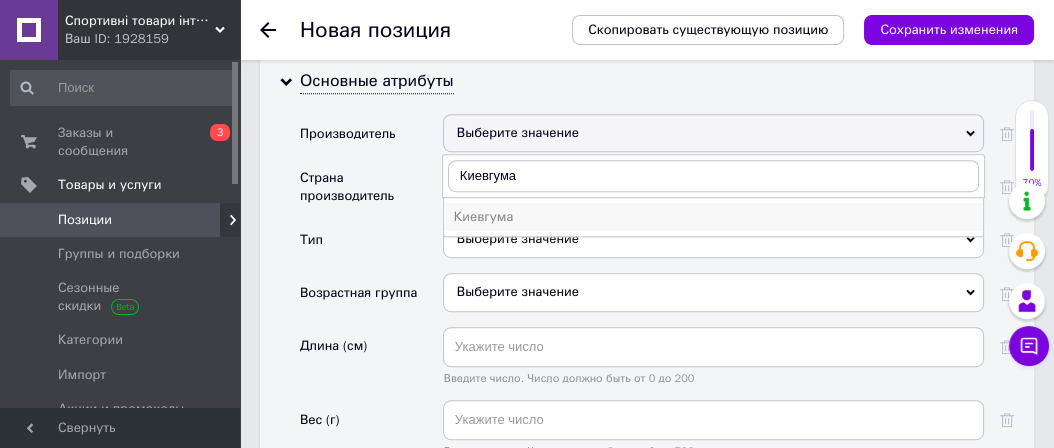 click on "Киевгума" at bounding box center [713, 217] 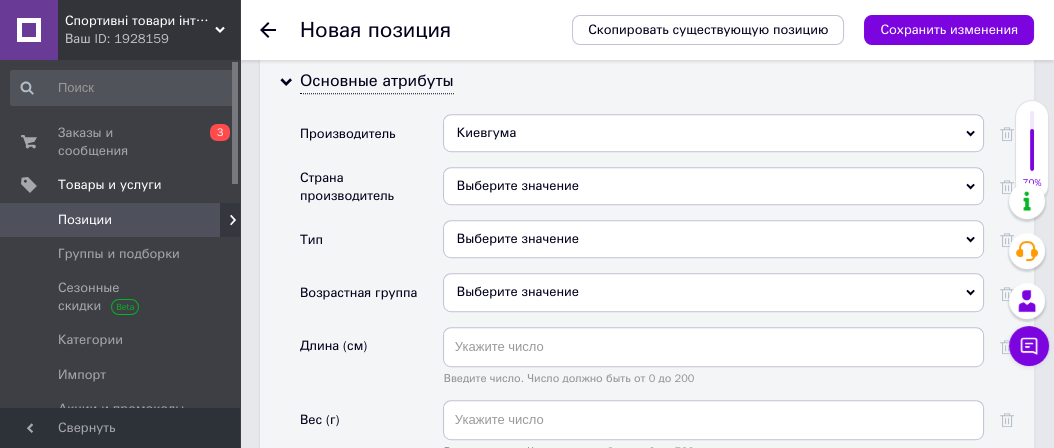 click on "Выберите значение" at bounding box center [713, 186] 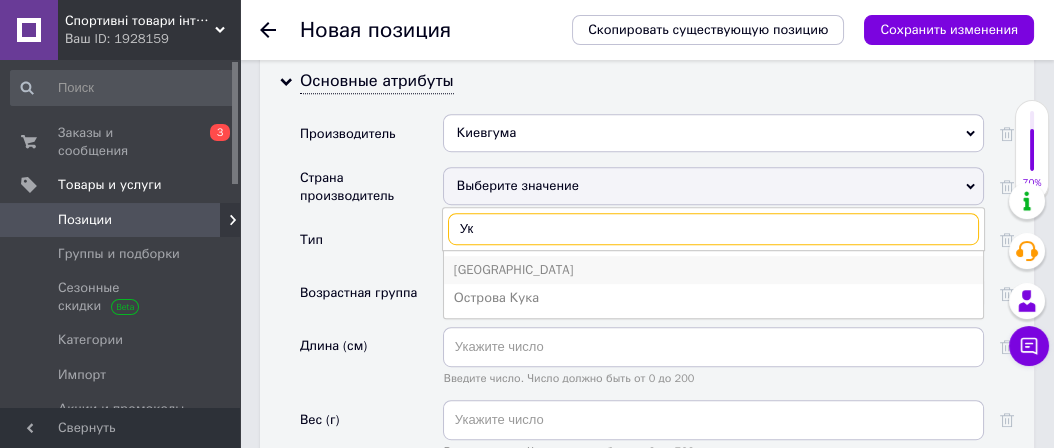 type on "Ук" 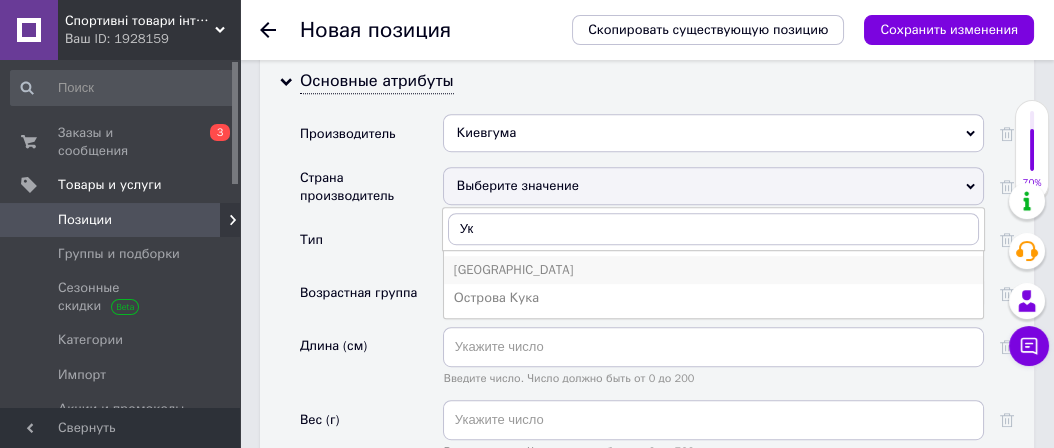 click on "[GEOGRAPHIC_DATA]" at bounding box center (713, 270) 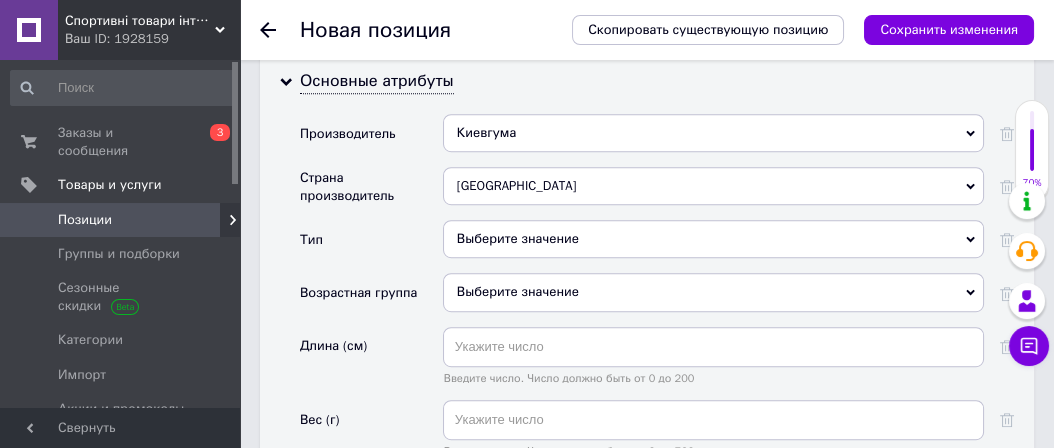 click on "Выберите значение" at bounding box center (713, 239) 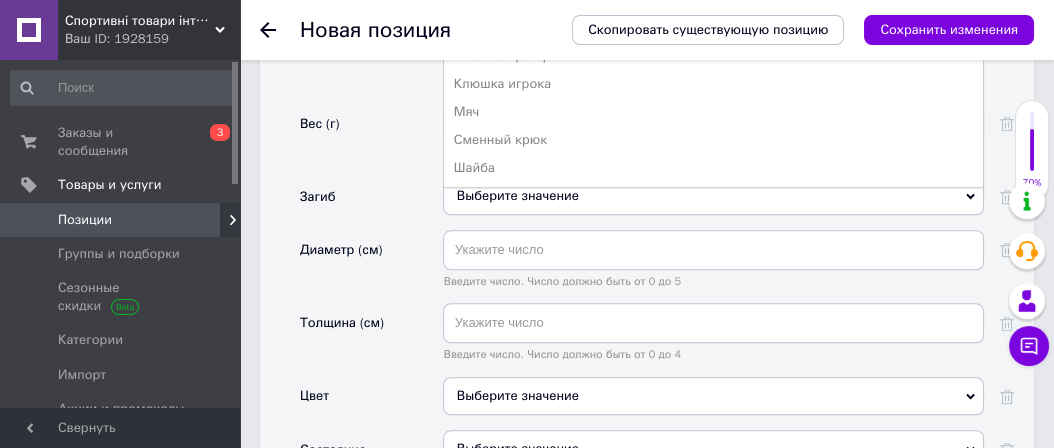 scroll, scrollTop: 2300, scrollLeft: 0, axis: vertical 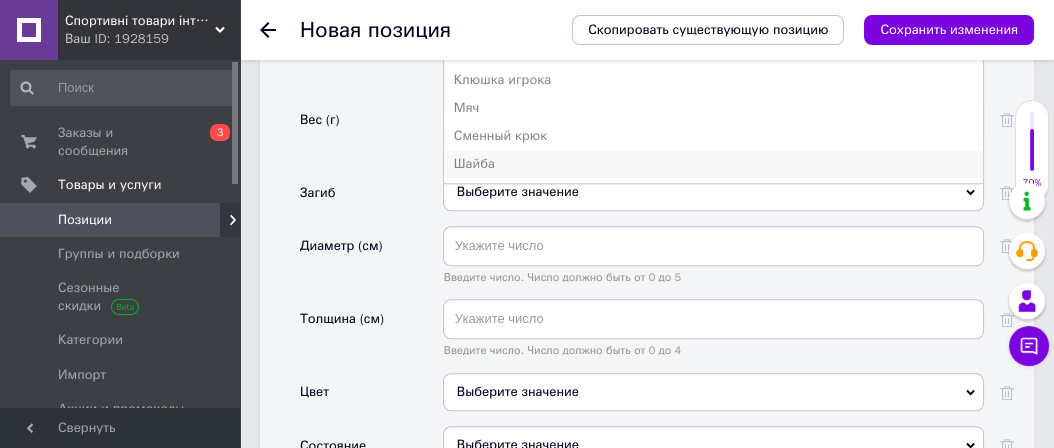 click on "Шайба" at bounding box center (713, 164) 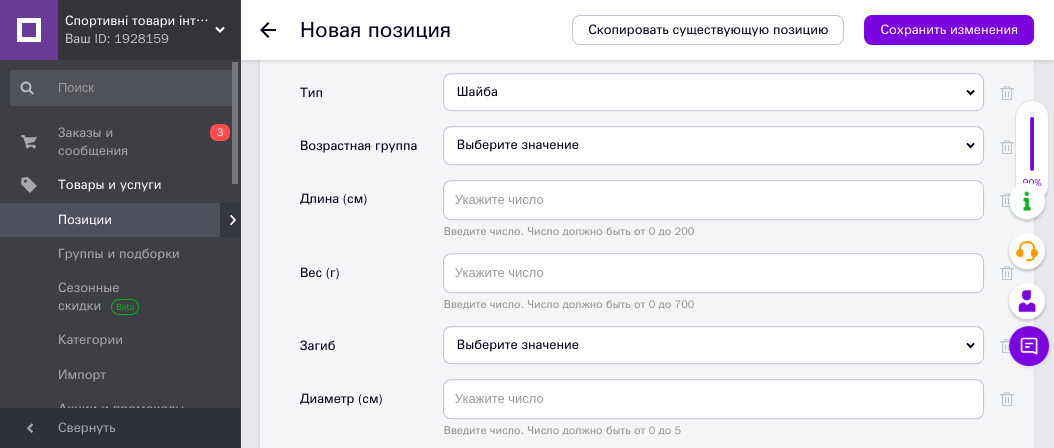 scroll, scrollTop: 2100, scrollLeft: 0, axis: vertical 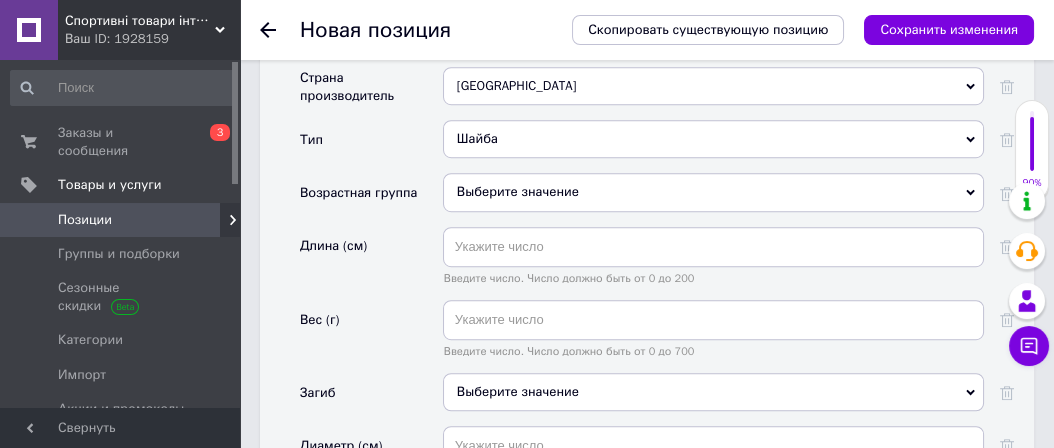 click on "Выберите значение" at bounding box center (713, 192) 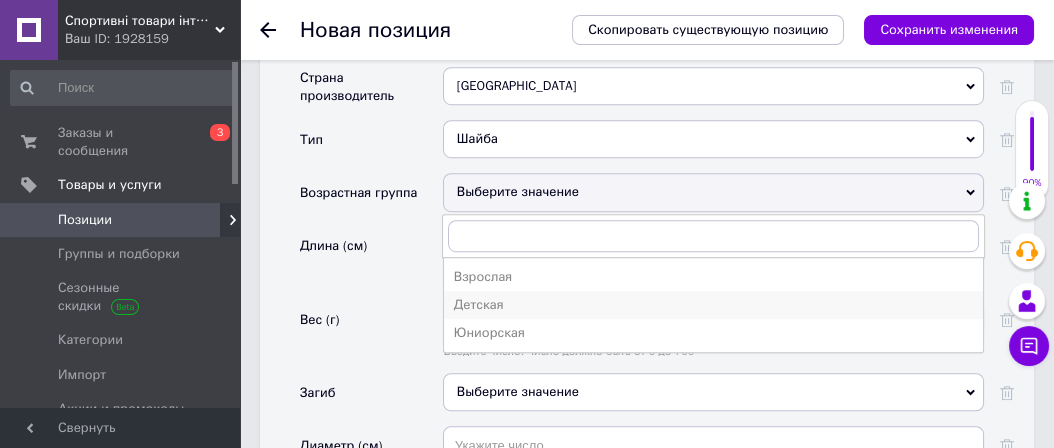 click on "Детская" at bounding box center [713, 305] 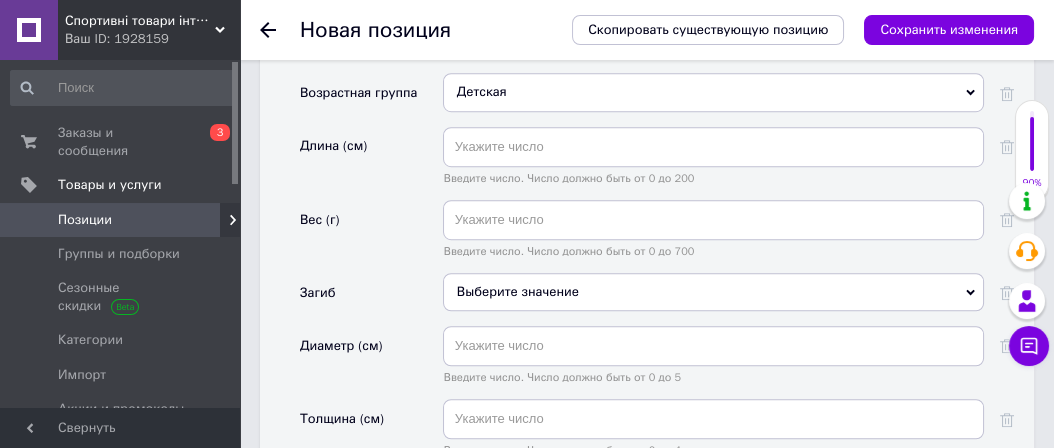 scroll, scrollTop: 2300, scrollLeft: 0, axis: vertical 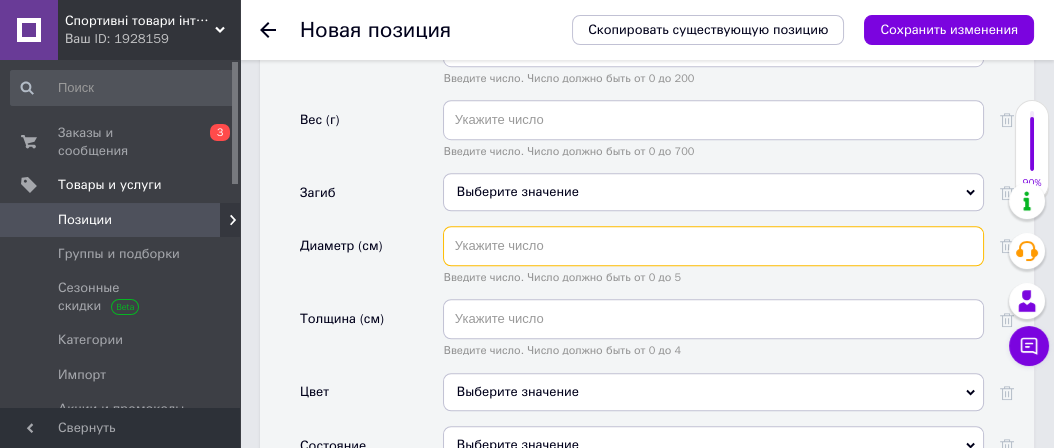 click at bounding box center (713, 246) 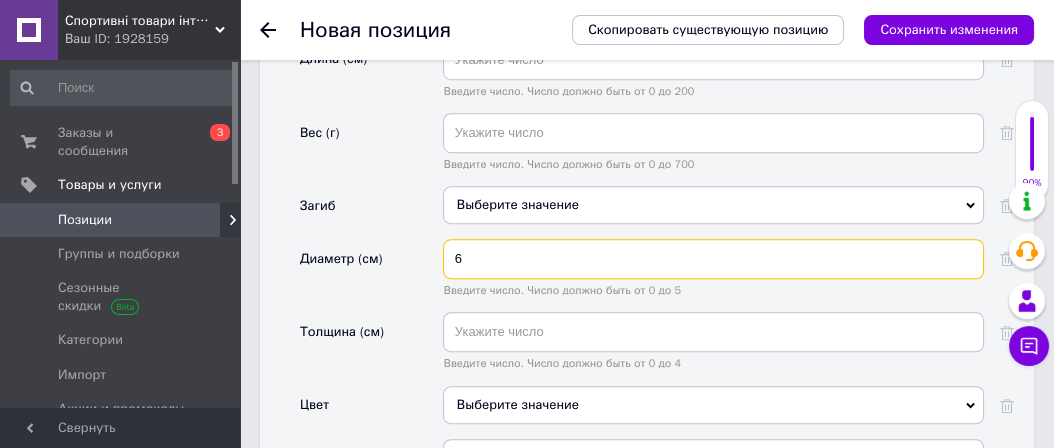 scroll, scrollTop: 2400, scrollLeft: 0, axis: vertical 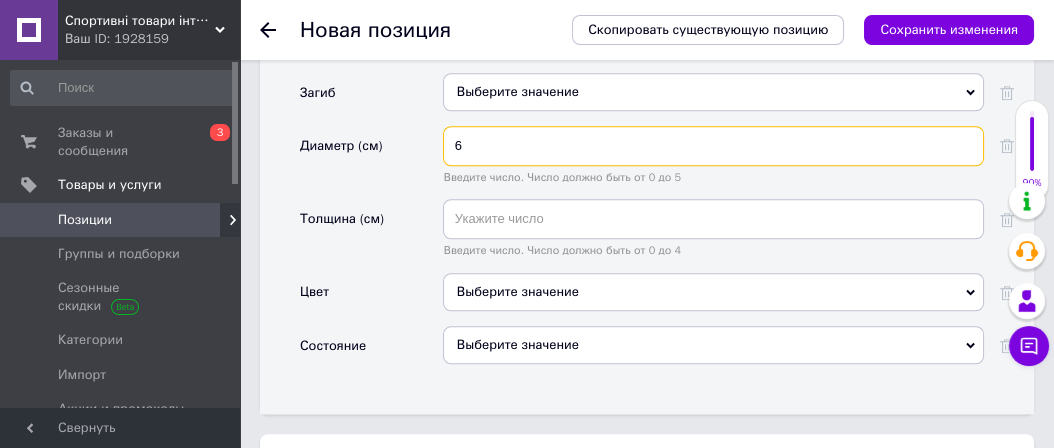 type on "6" 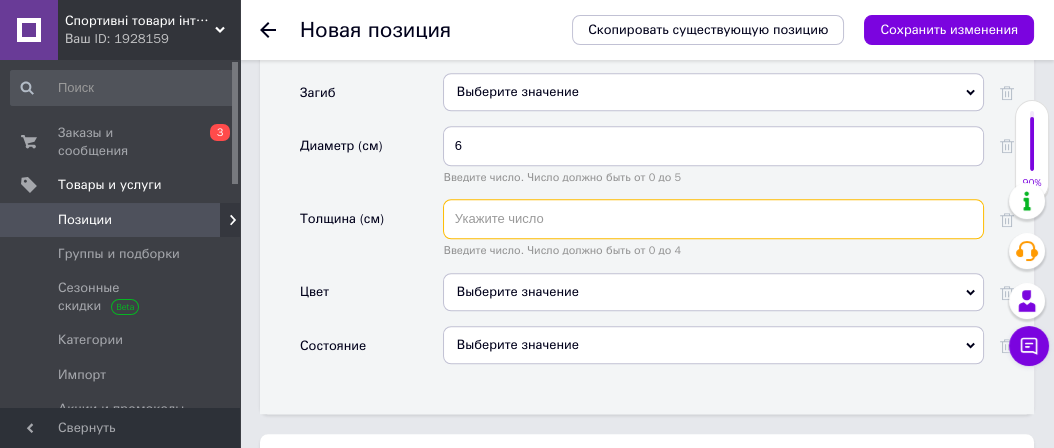 click at bounding box center [713, 219] 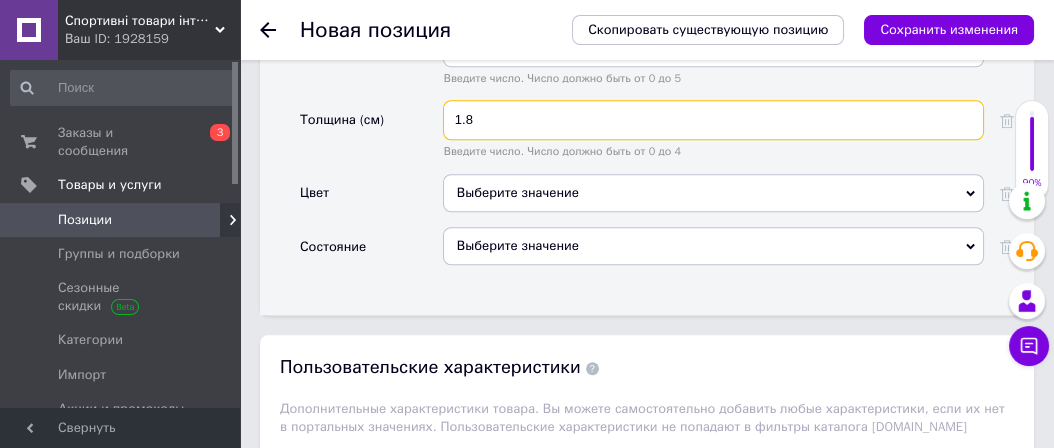 scroll, scrollTop: 2500, scrollLeft: 0, axis: vertical 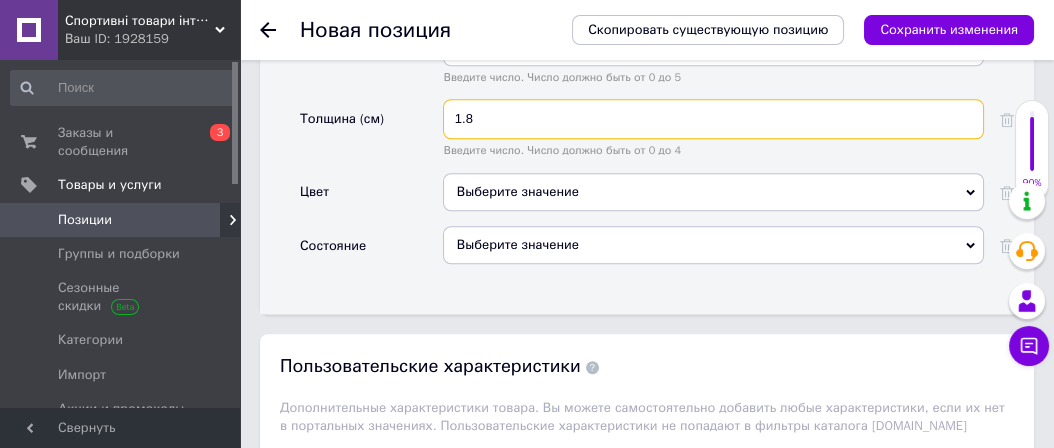 type on "1.8" 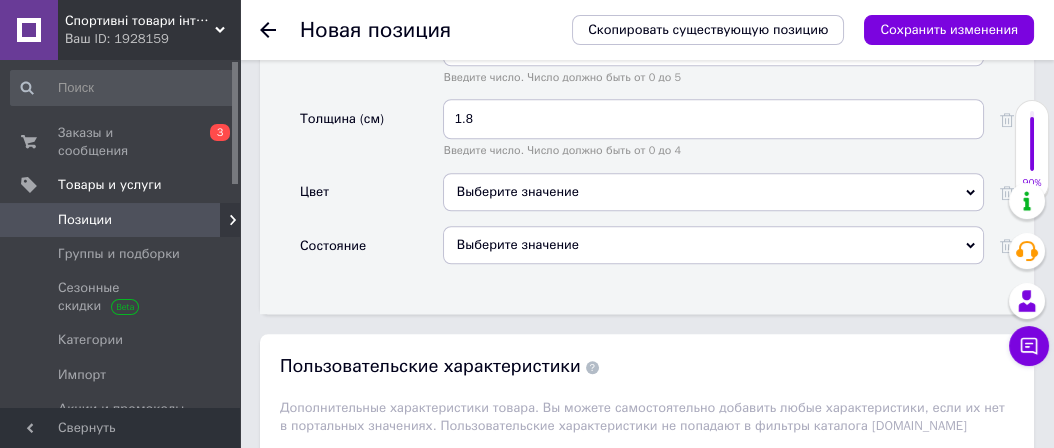 click on "Выберите значение" at bounding box center (713, 192) 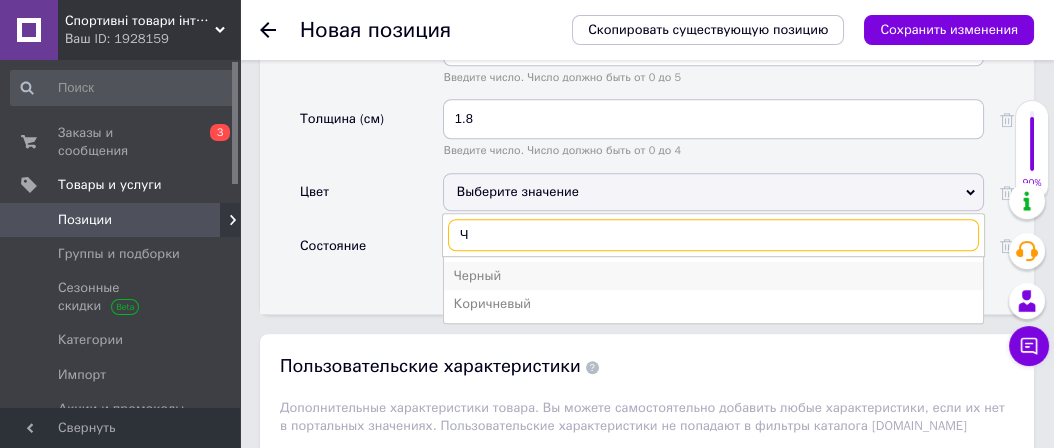 type on "Ч" 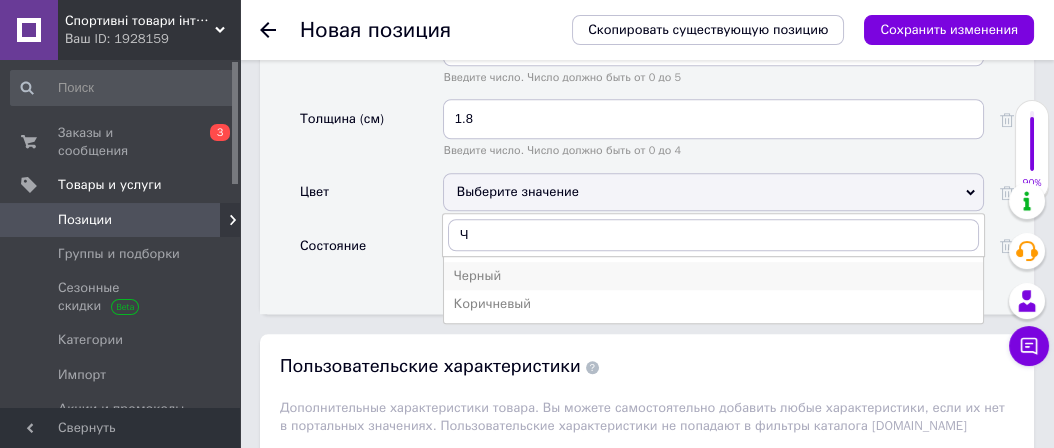 click on "Черный" at bounding box center [713, 276] 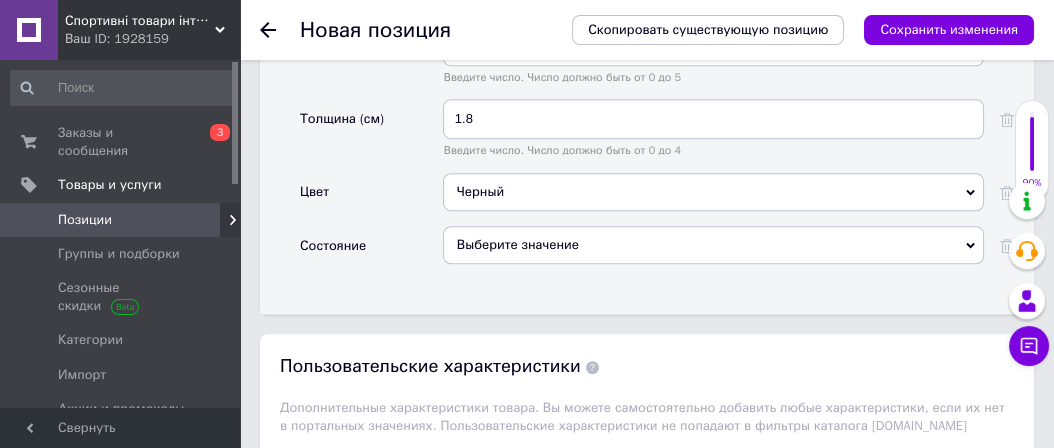 click on "Выберите значение" at bounding box center (713, 245) 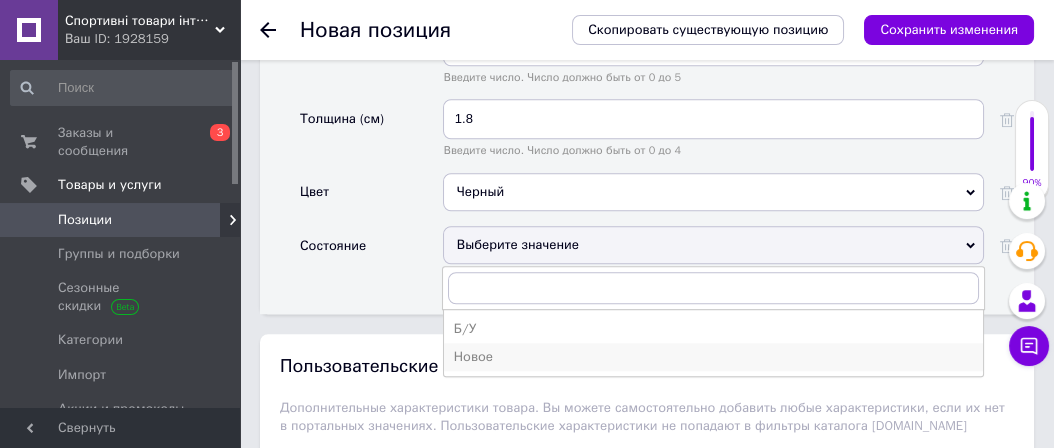 click on "Новое" at bounding box center (713, 357) 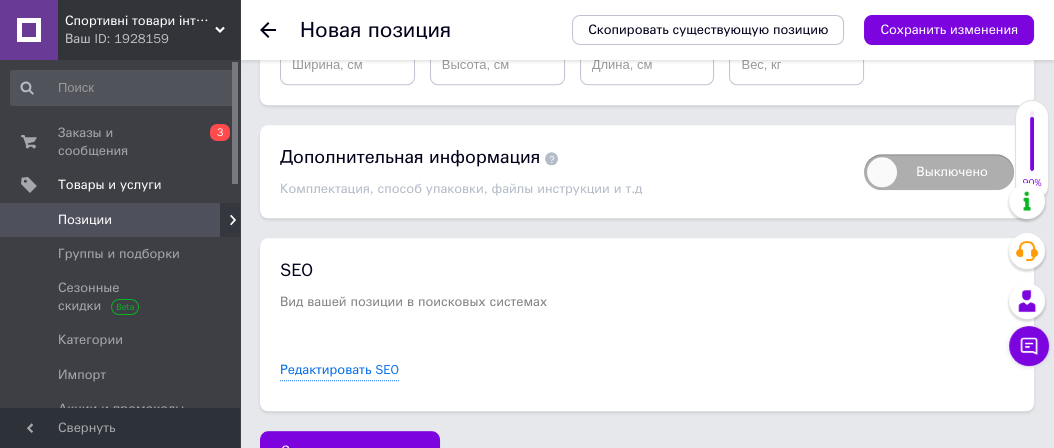 scroll, scrollTop: 2900, scrollLeft: 0, axis: vertical 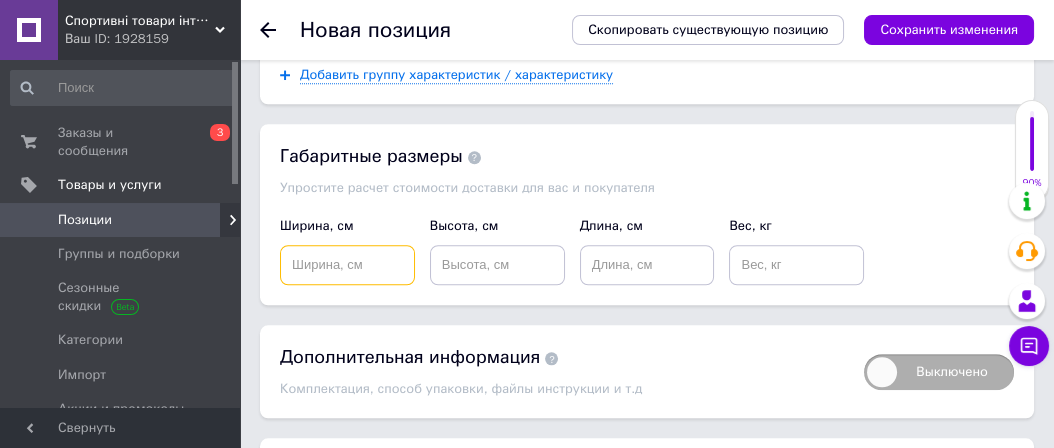 click at bounding box center (347, 265) 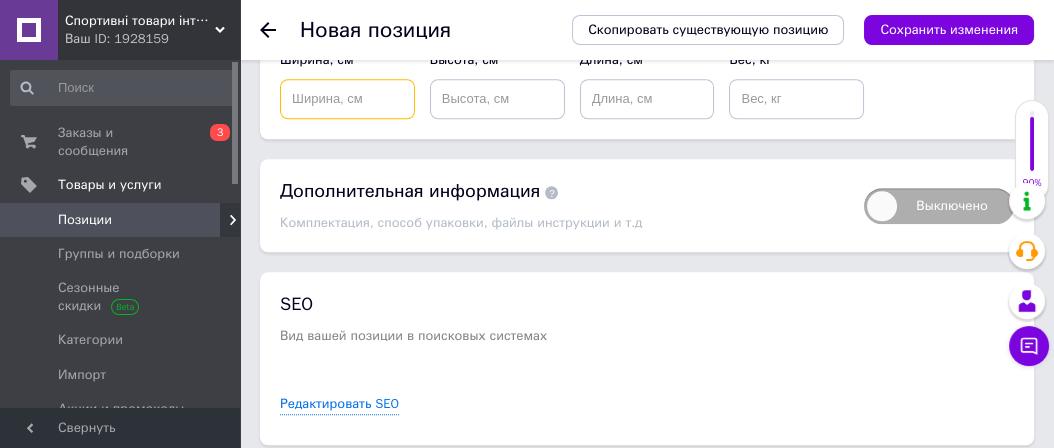 scroll, scrollTop: 3100, scrollLeft: 0, axis: vertical 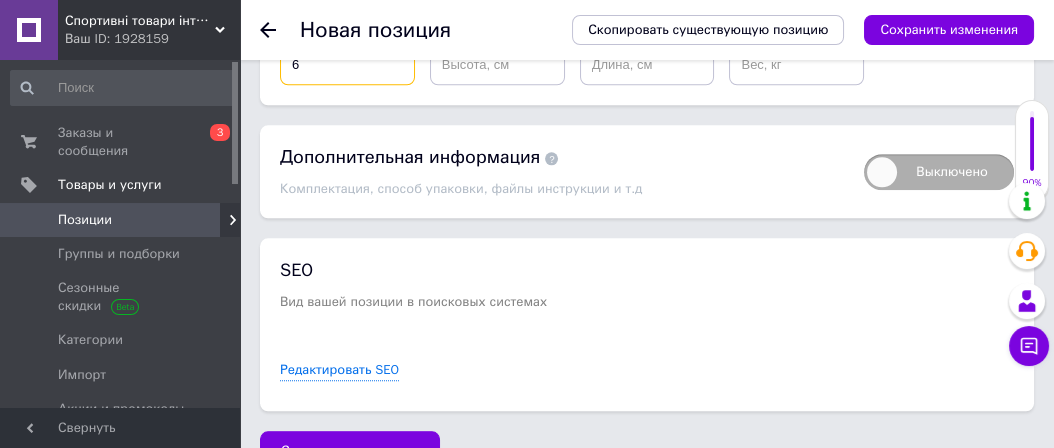 type on "6" 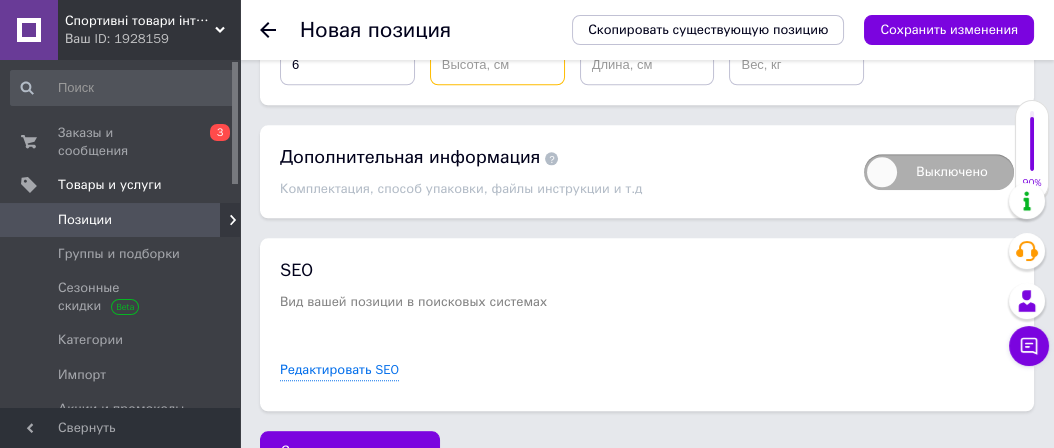 click at bounding box center [497, 65] 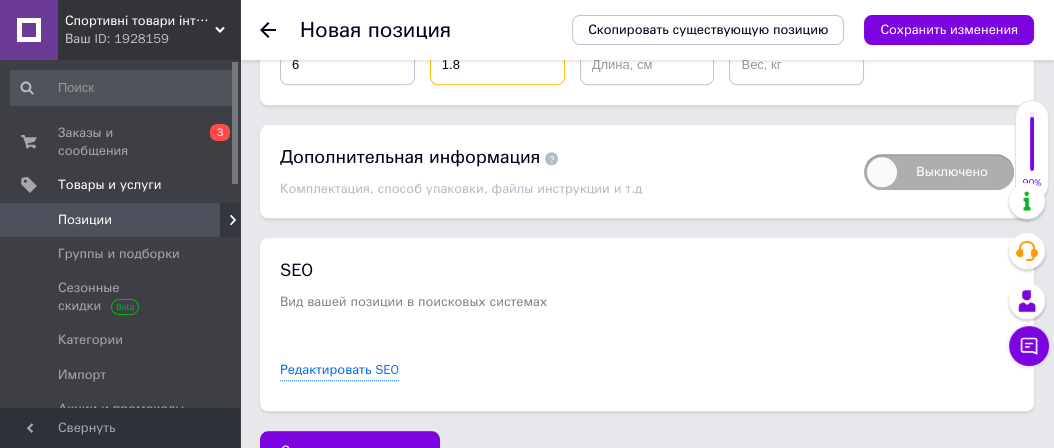 type on "1.8" 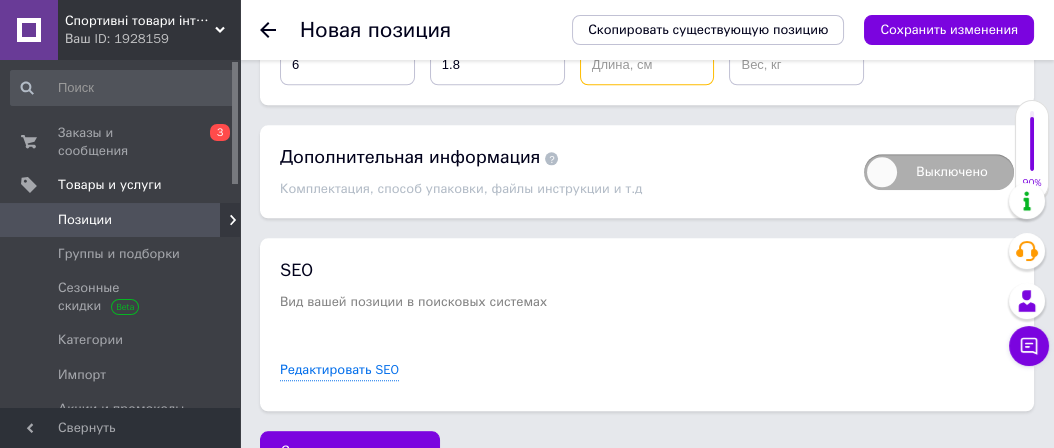 click at bounding box center (647, 65) 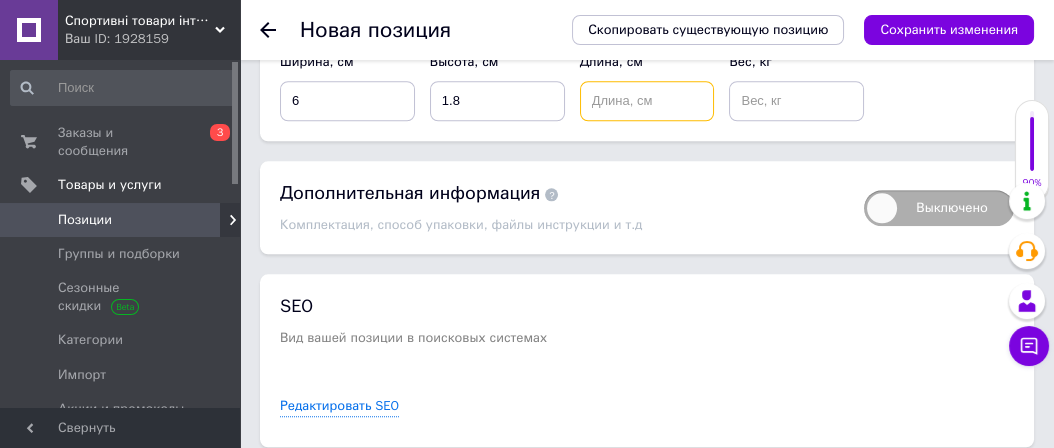 scroll, scrollTop: 3100, scrollLeft: 0, axis: vertical 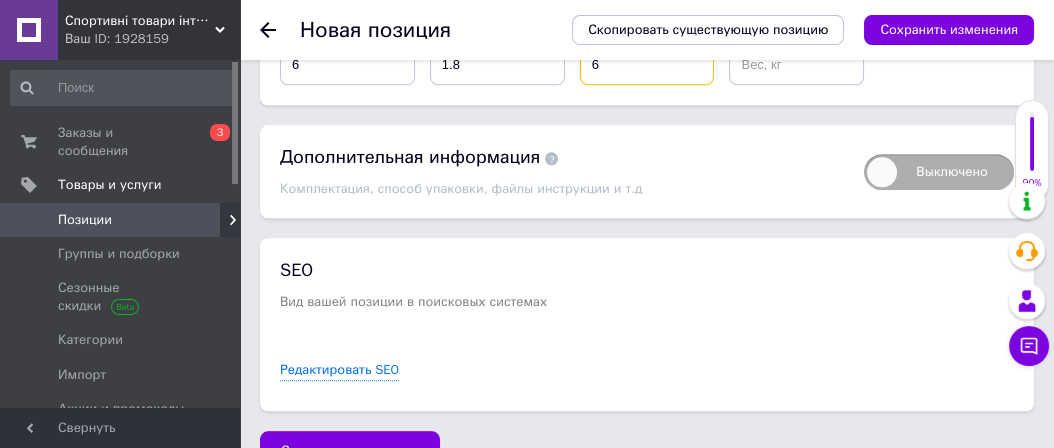 type on "6" 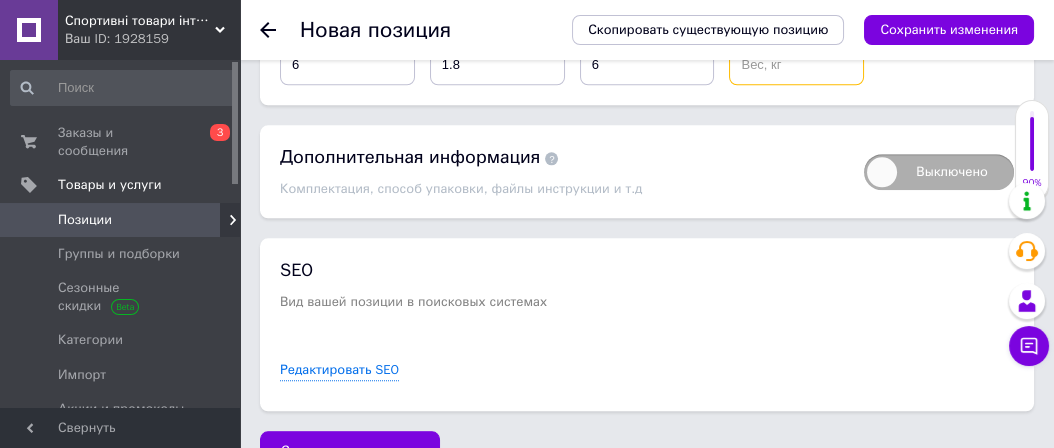 click at bounding box center [796, 65] 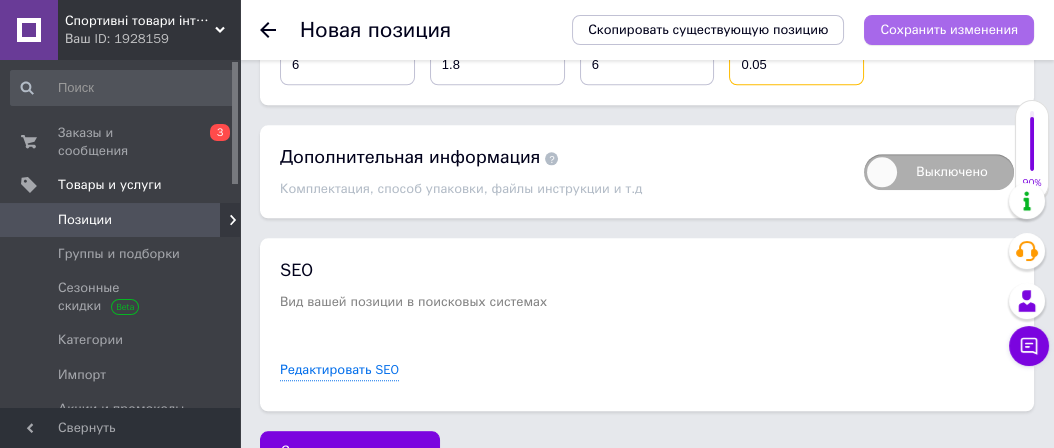 type on "0.05" 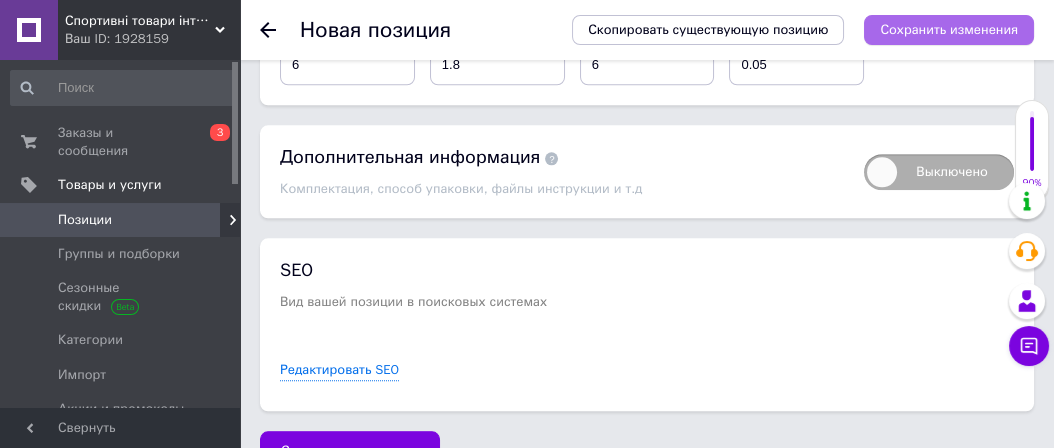 click on "Сохранить изменения" at bounding box center [949, 29] 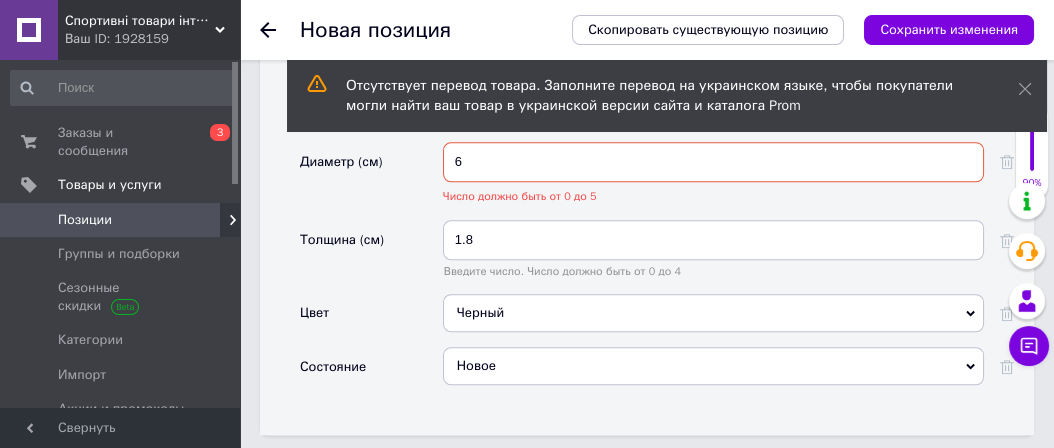 scroll, scrollTop: 2374, scrollLeft: 0, axis: vertical 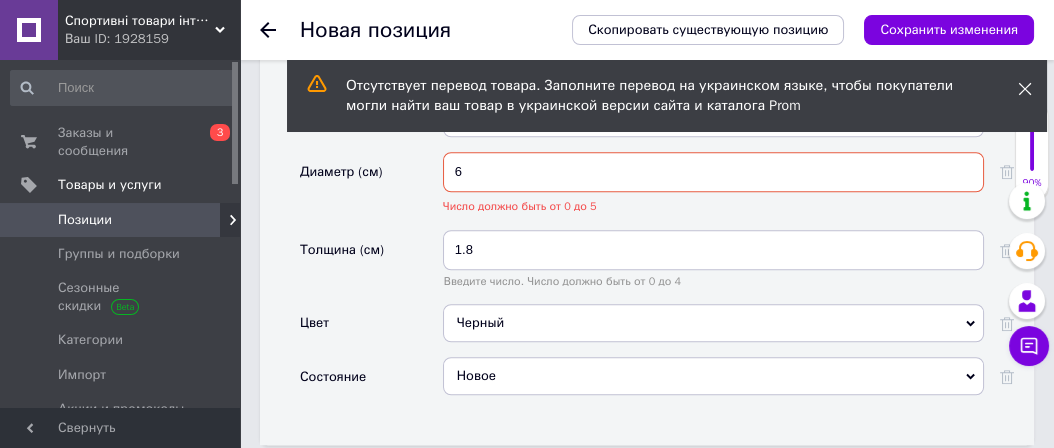 click 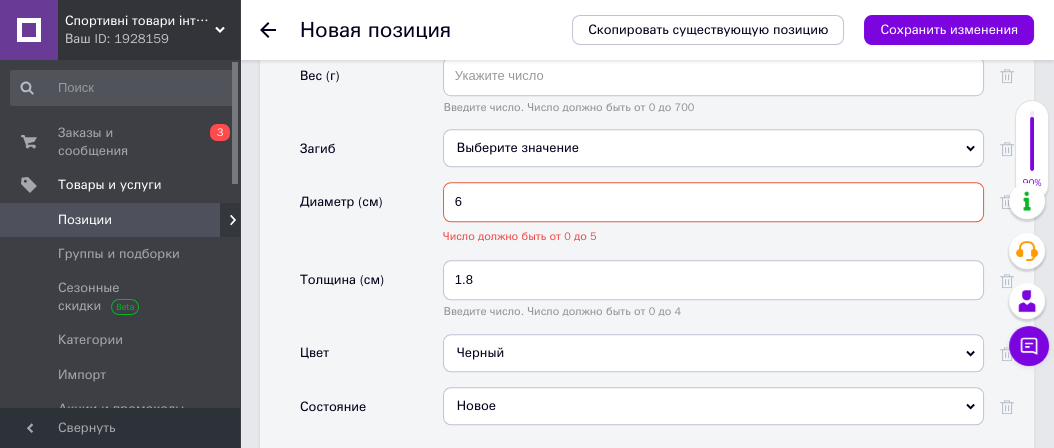 scroll, scrollTop: 2474, scrollLeft: 0, axis: vertical 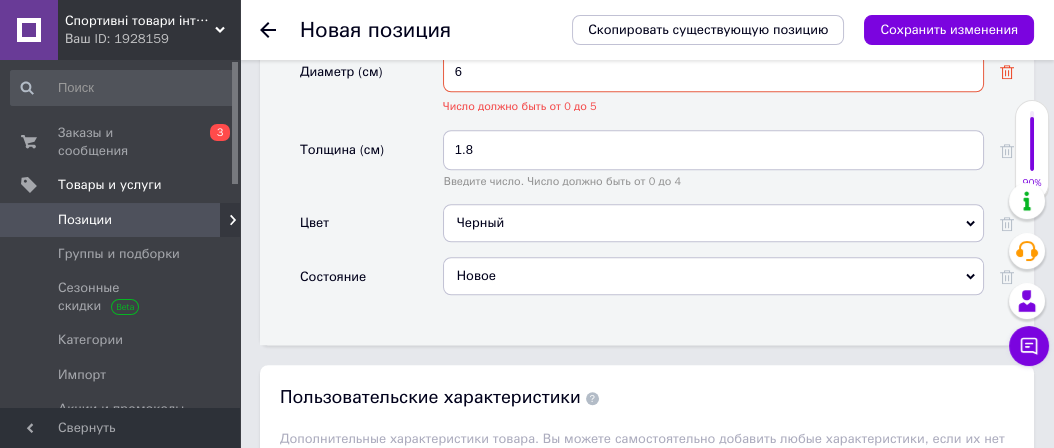 click 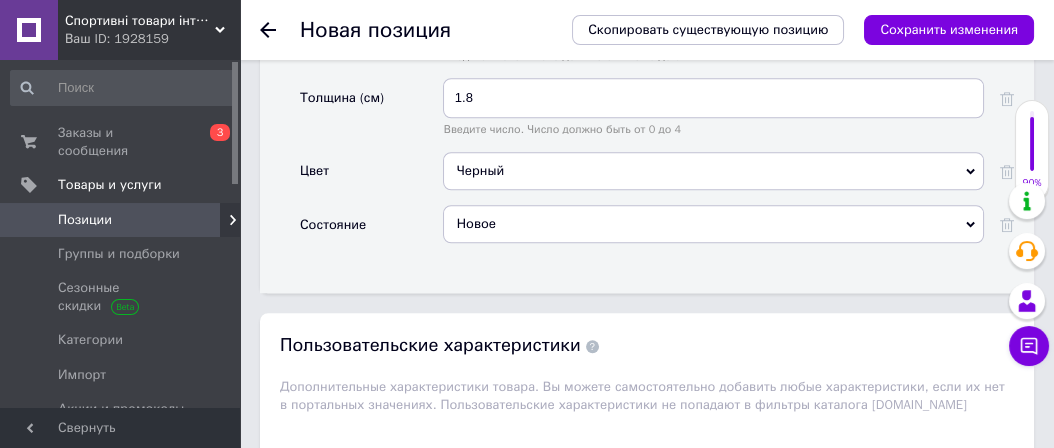 scroll, scrollTop: 2474, scrollLeft: 0, axis: vertical 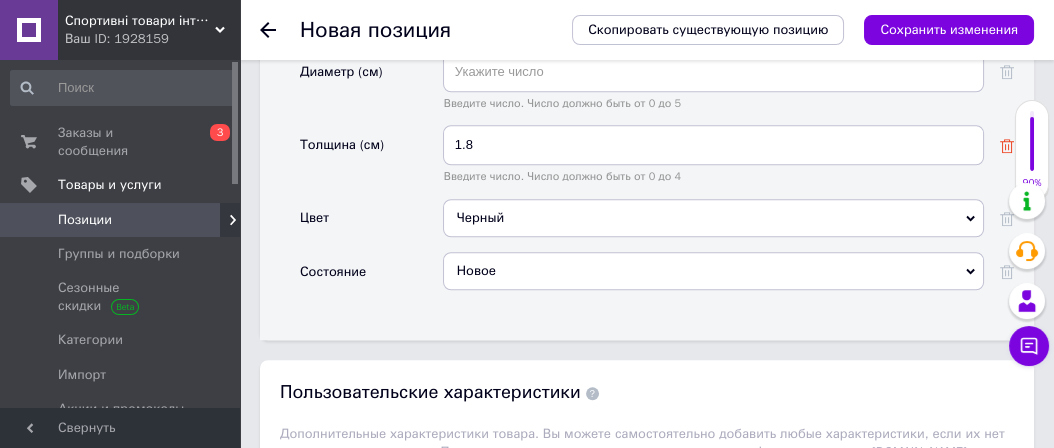 click 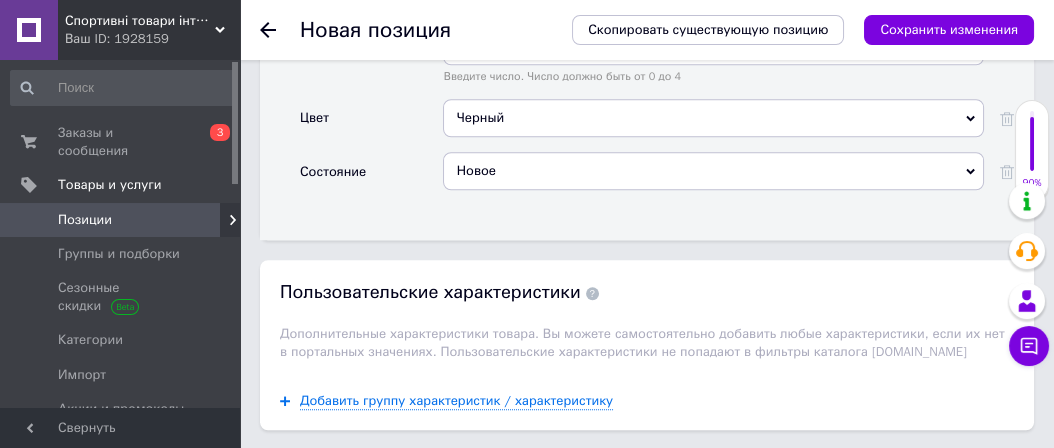 scroll, scrollTop: 2474, scrollLeft: 0, axis: vertical 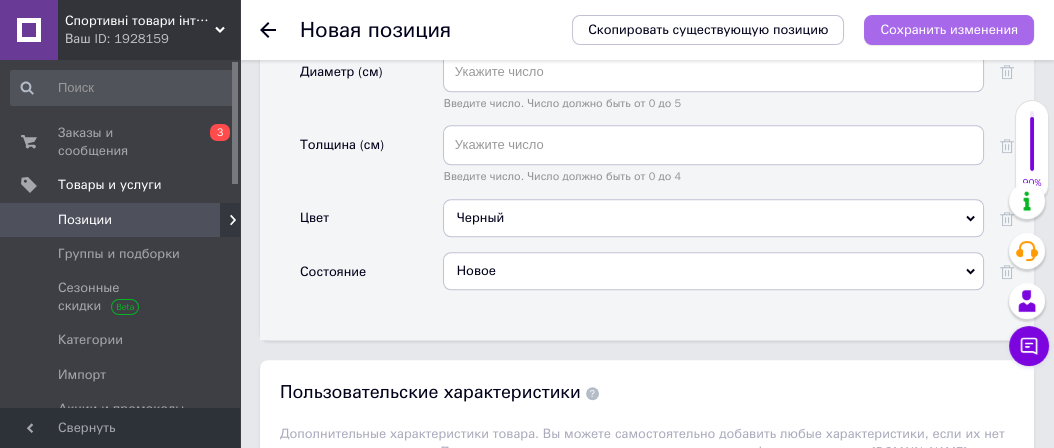click on "Сохранить изменения" at bounding box center (949, 29) 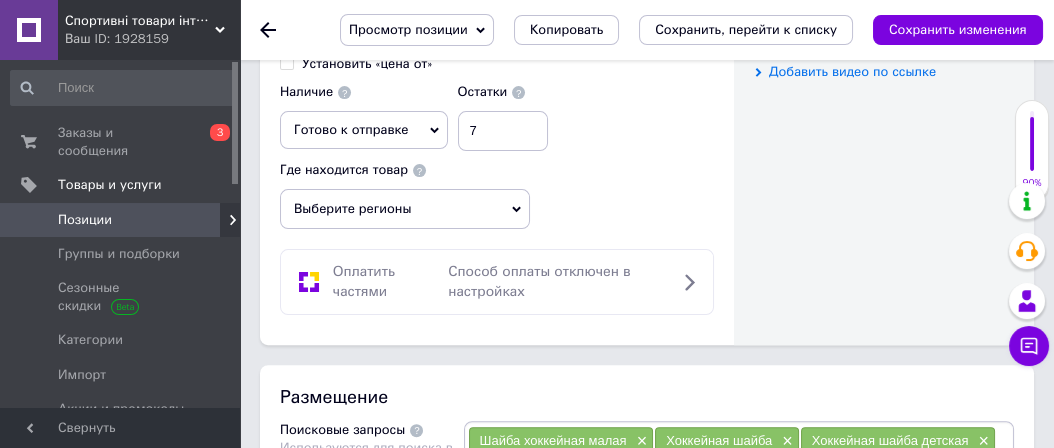 scroll, scrollTop: 1100, scrollLeft: 0, axis: vertical 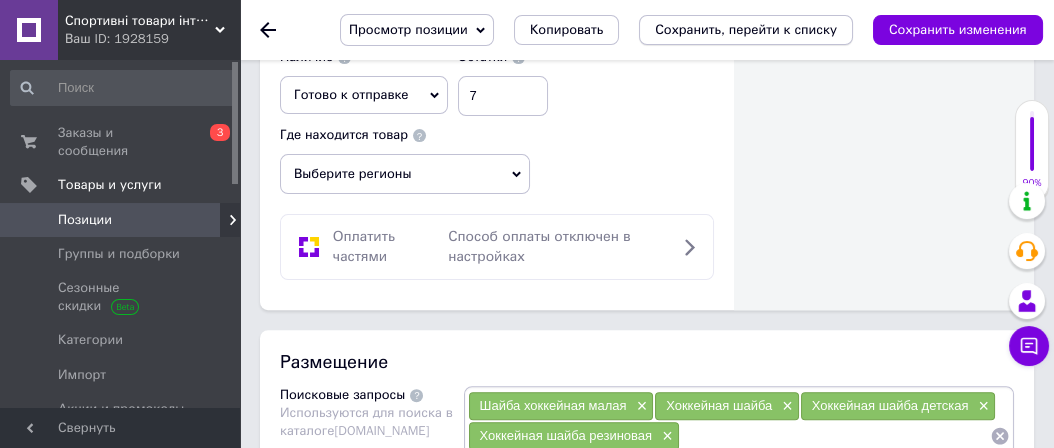 click on "Сохранить, перейти к списку" at bounding box center (746, 29) 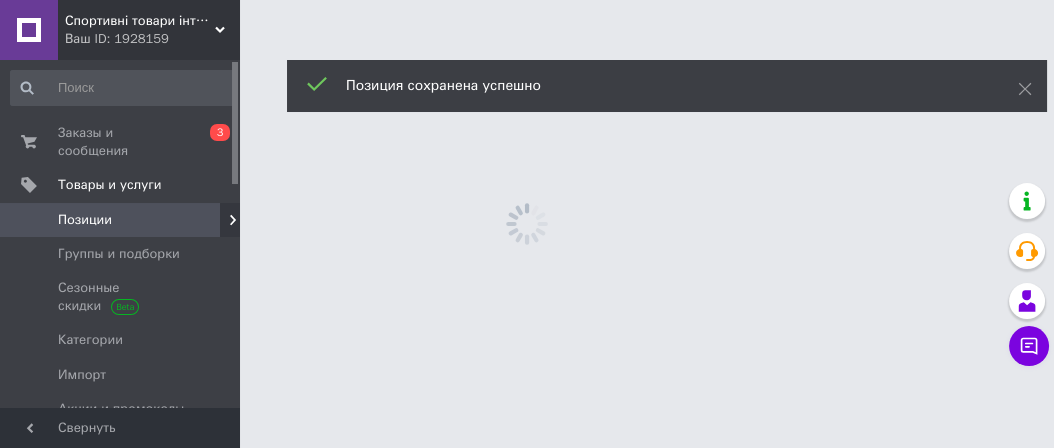 scroll, scrollTop: 0, scrollLeft: 0, axis: both 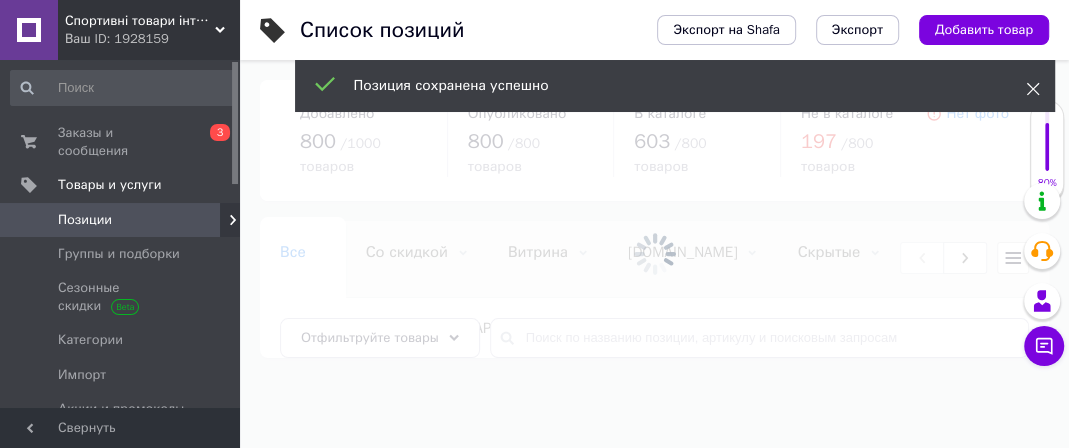 click 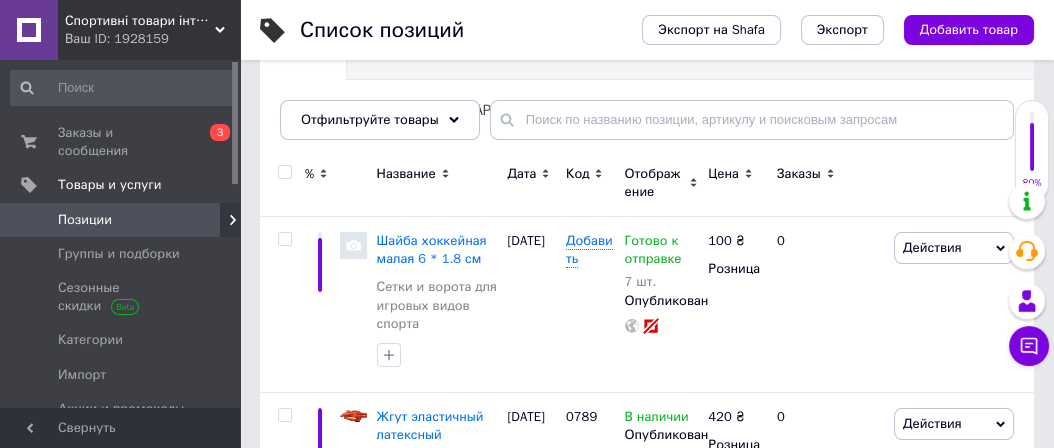 scroll, scrollTop: 300, scrollLeft: 0, axis: vertical 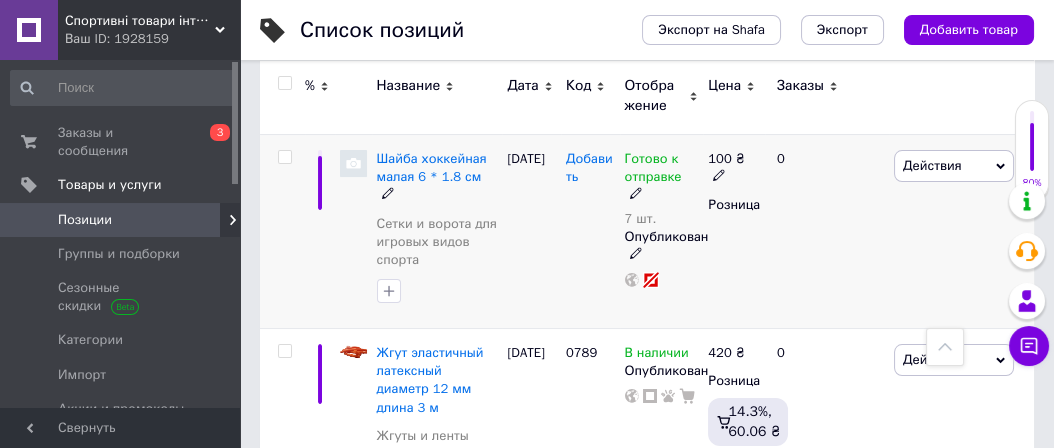 click on "Добавить" at bounding box center (589, 168) 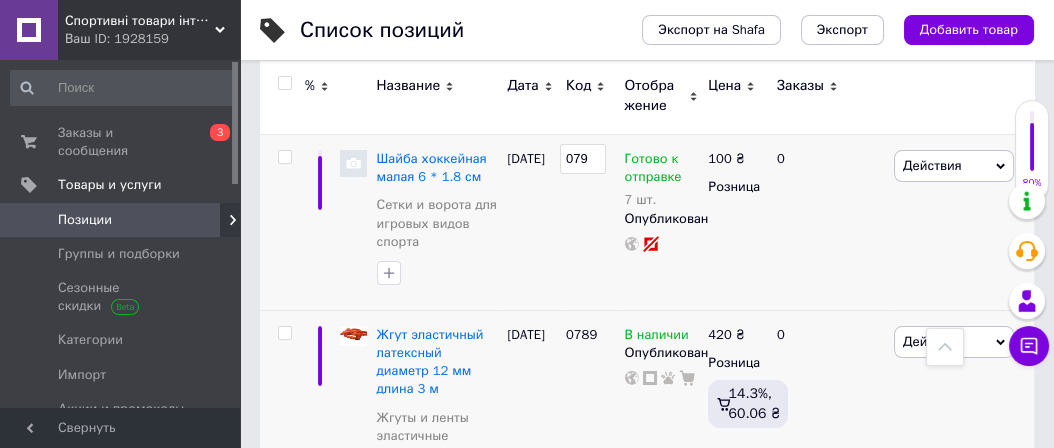 type on "0790" 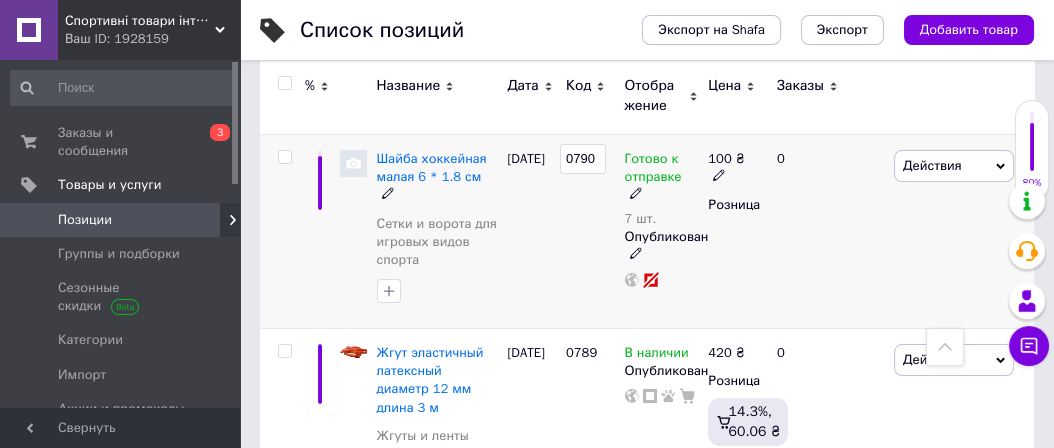 click on "0790" at bounding box center [590, 231] 